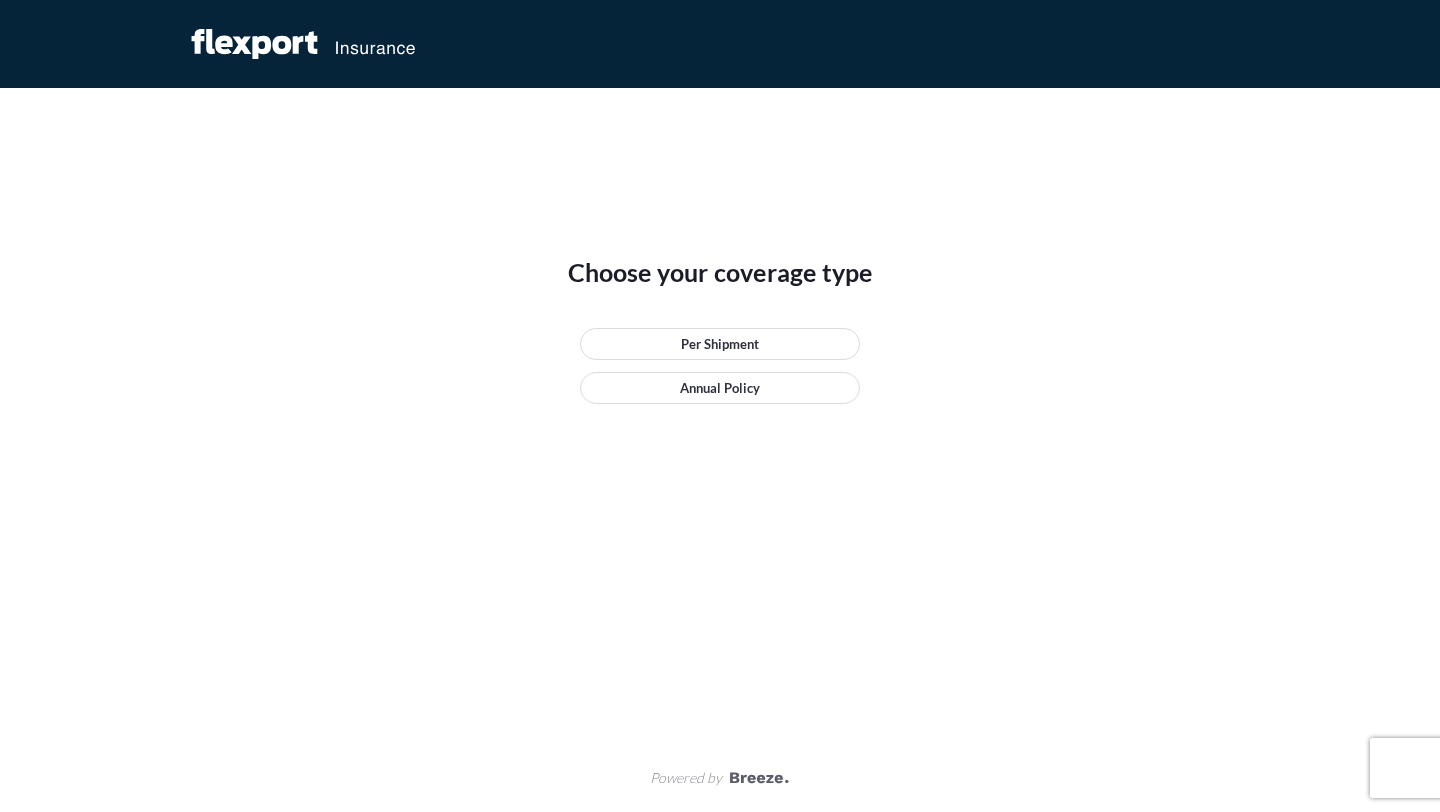 scroll, scrollTop: 0, scrollLeft: 0, axis: both 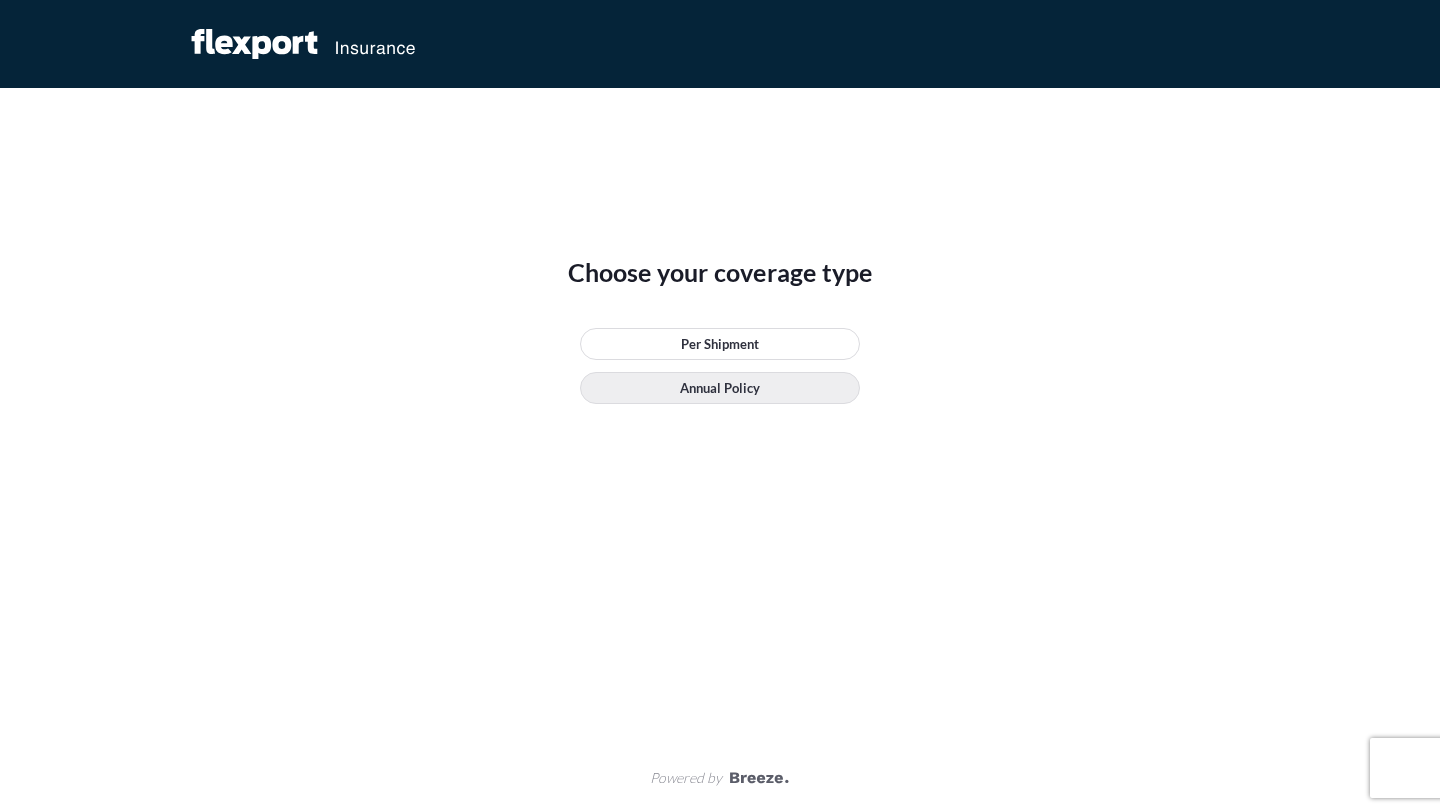 click on "Annual Policy" at bounding box center [720, 388] 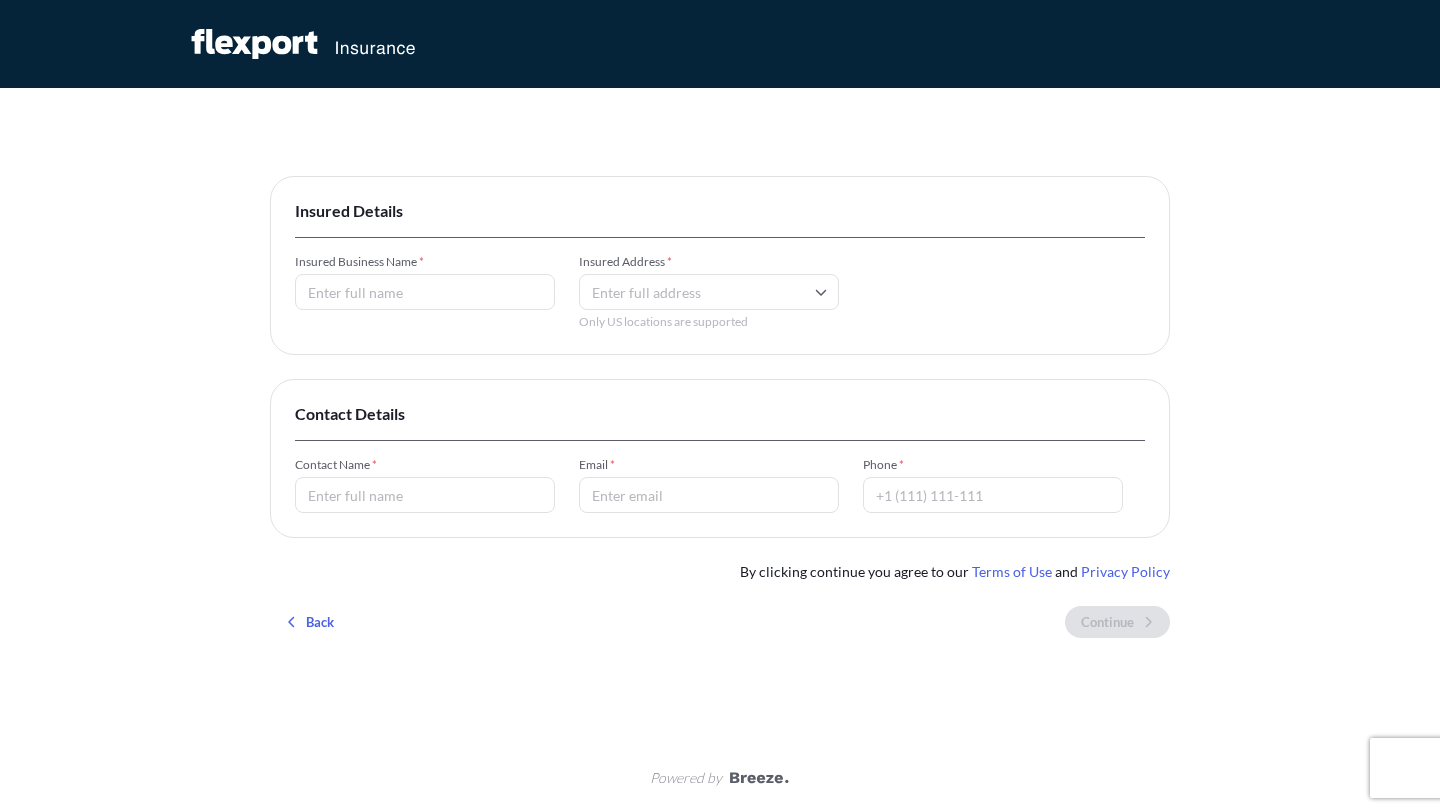 click on "Insured Business Name   *" at bounding box center (425, 292) 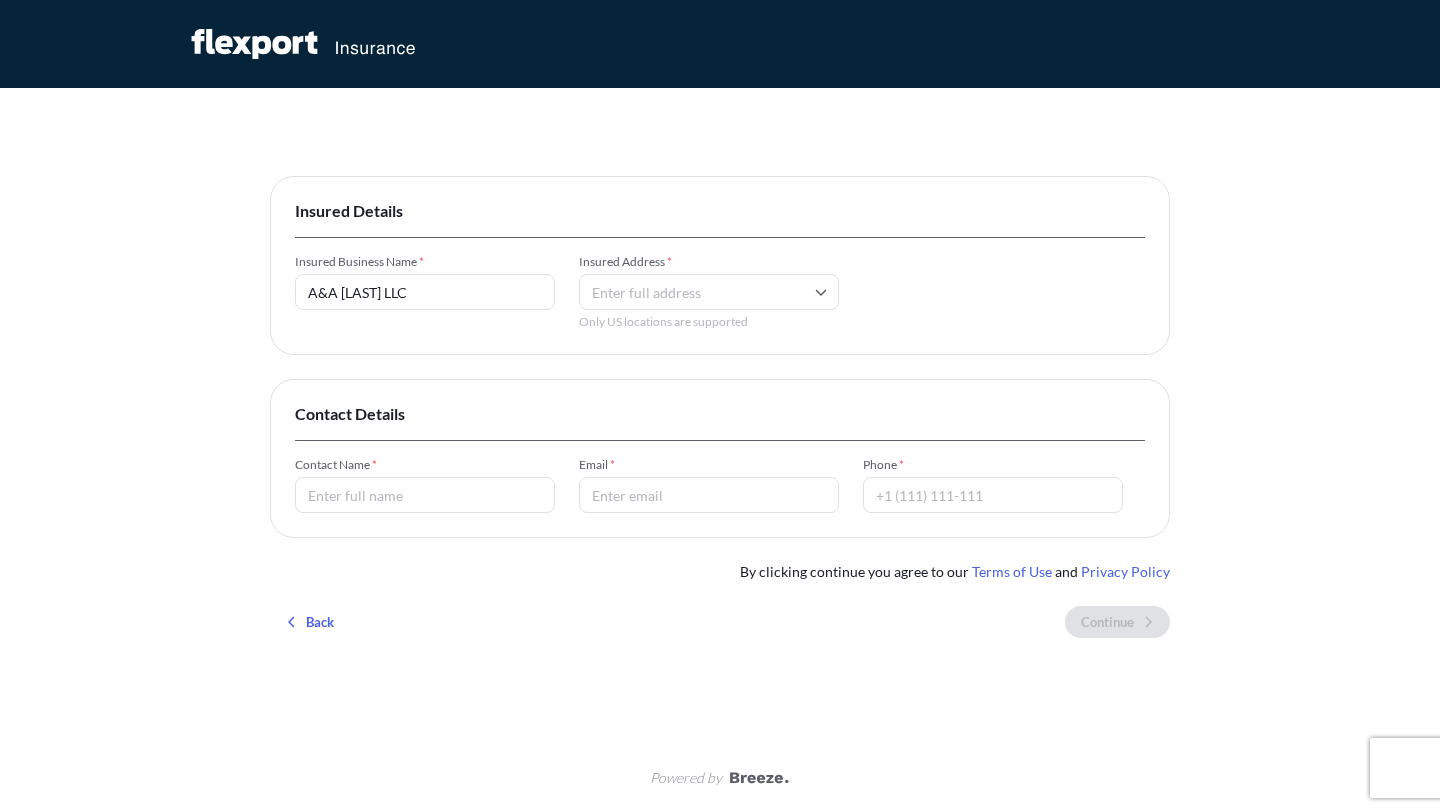type on "A&A [LAST] LLC" 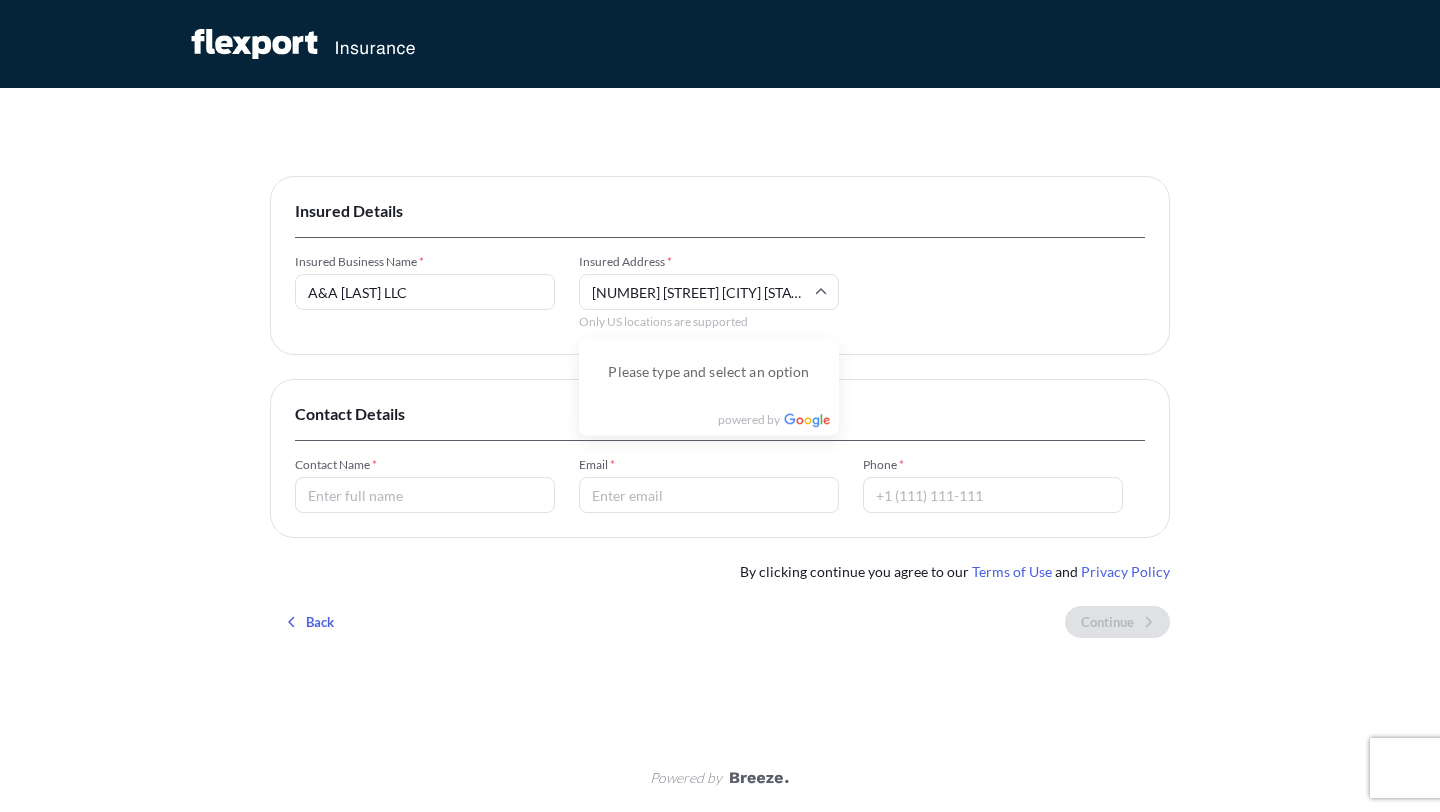 scroll, scrollTop: 0, scrollLeft: 29, axis: horizontal 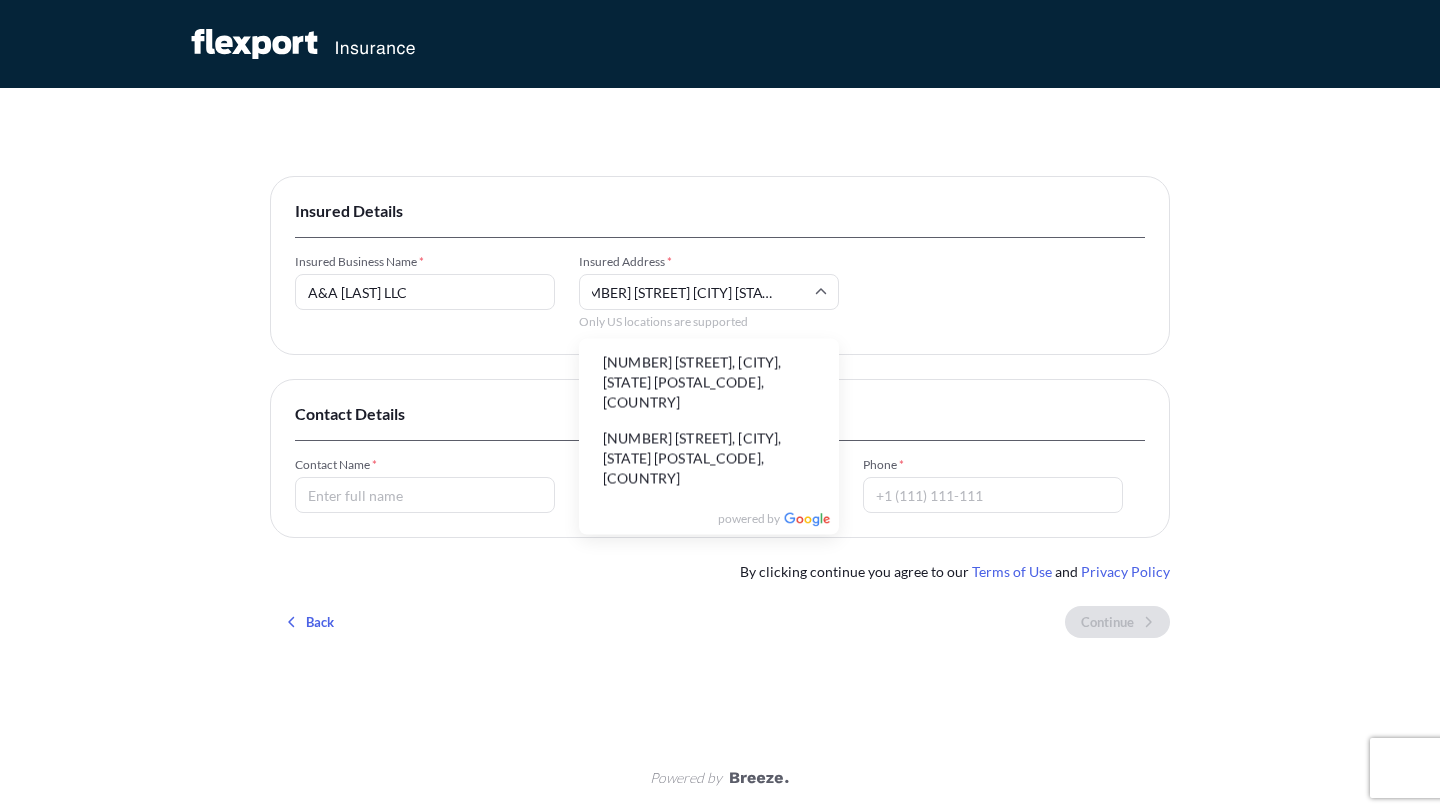 click on "[NUMBER] [STREET], [CITY], [STATE] [POSTAL_CODE], [COUNTRY]" at bounding box center [709, 383] 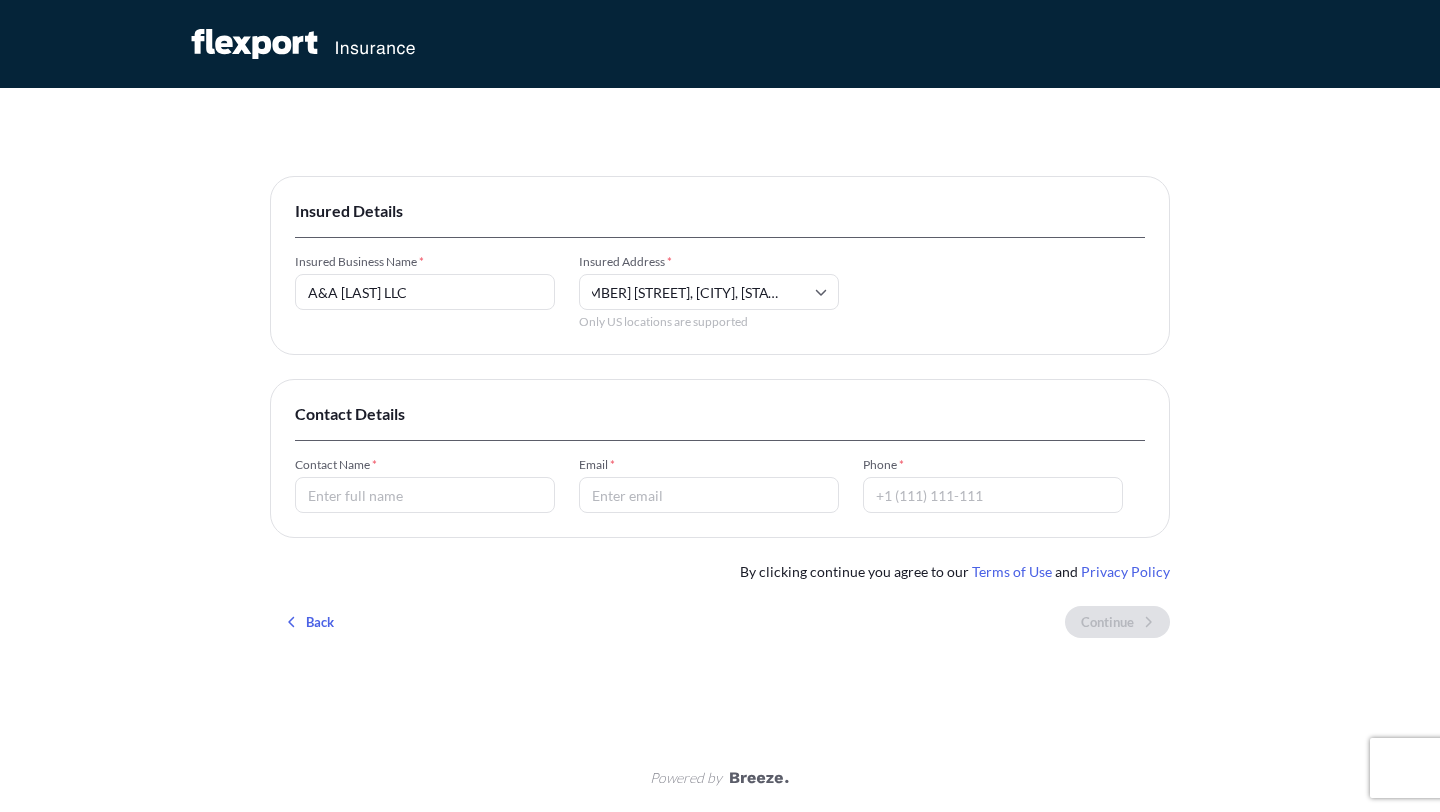 scroll, scrollTop: 0, scrollLeft: 0, axis: both 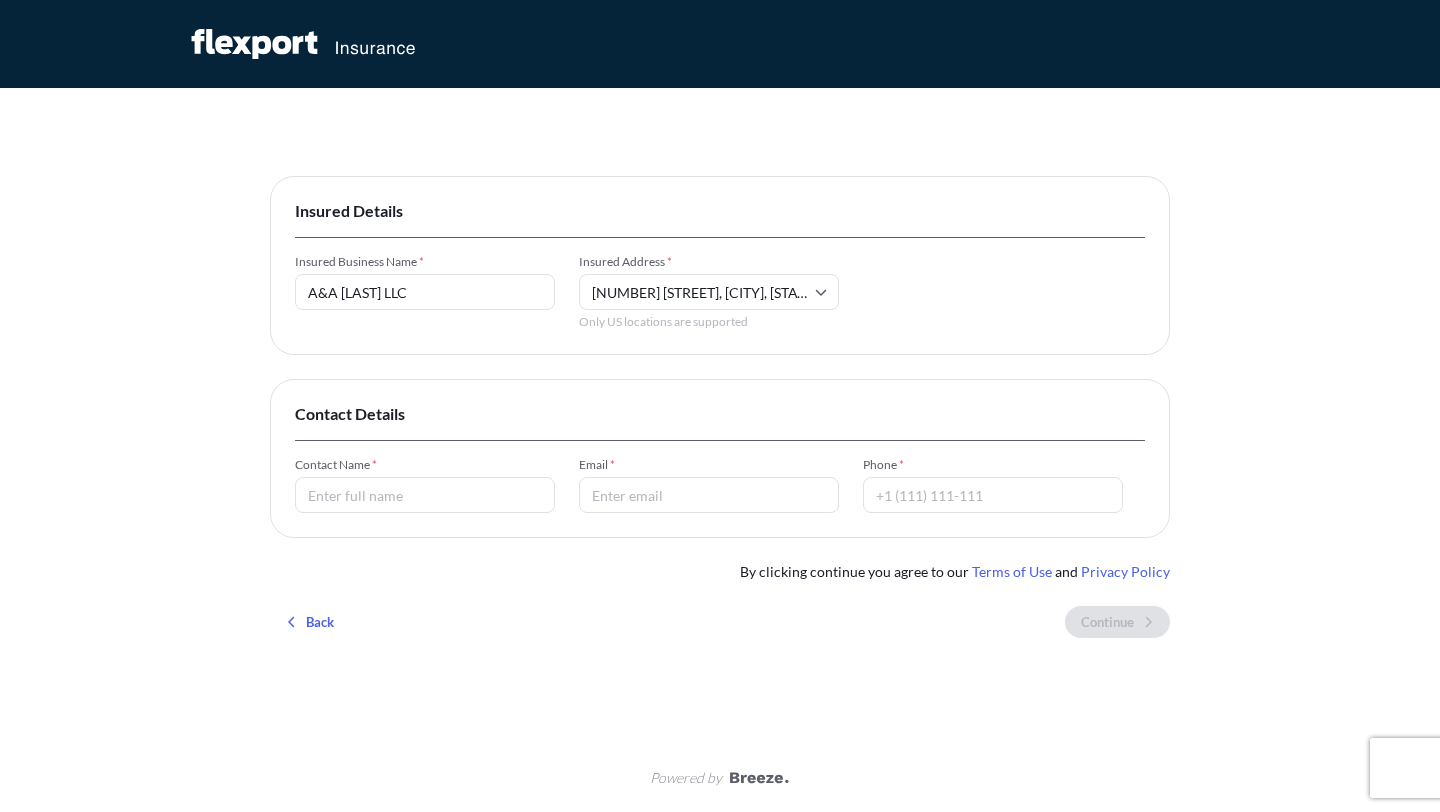 click on "Contact Name   *" at bounding box center (425, 495) 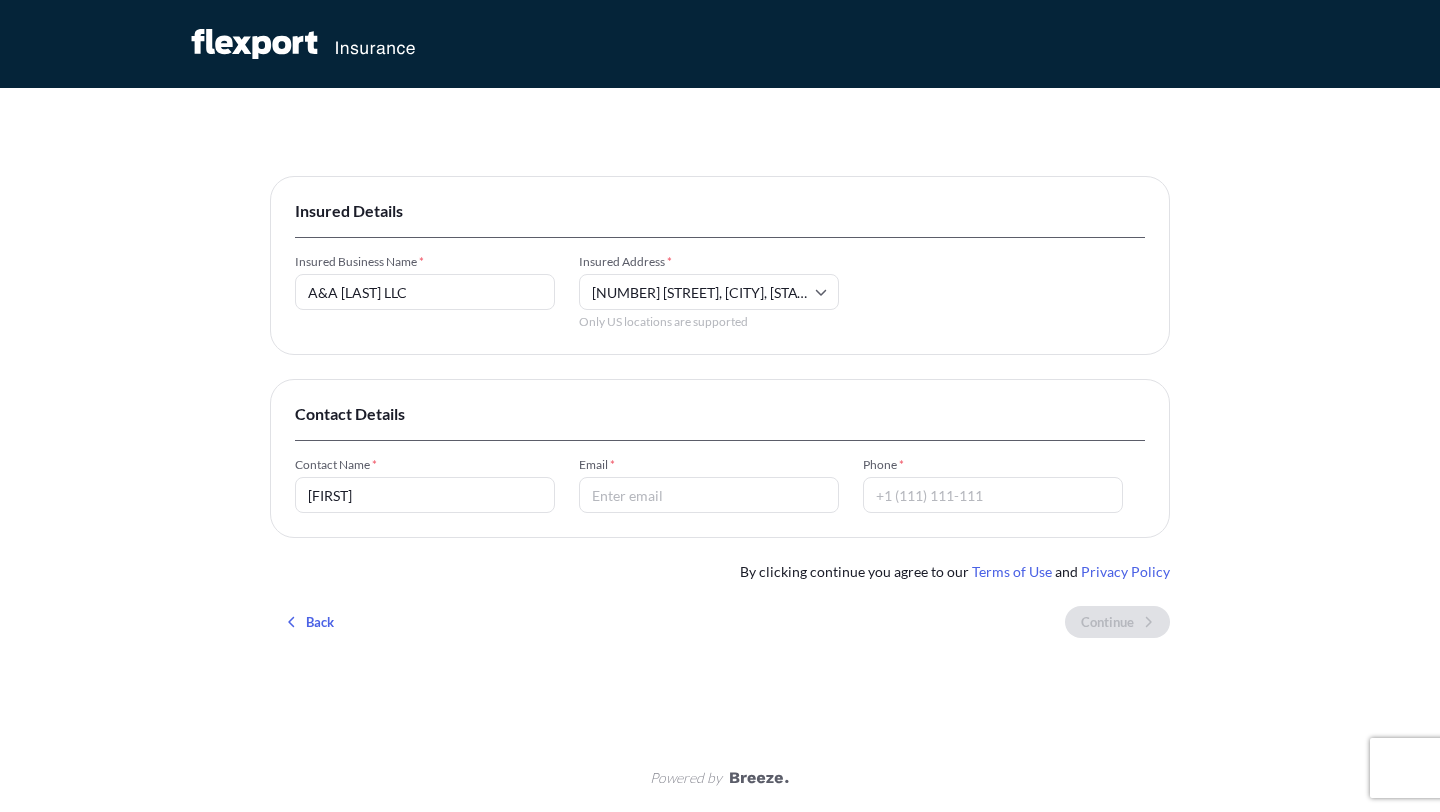 type on "[FIRST] [LAST]" 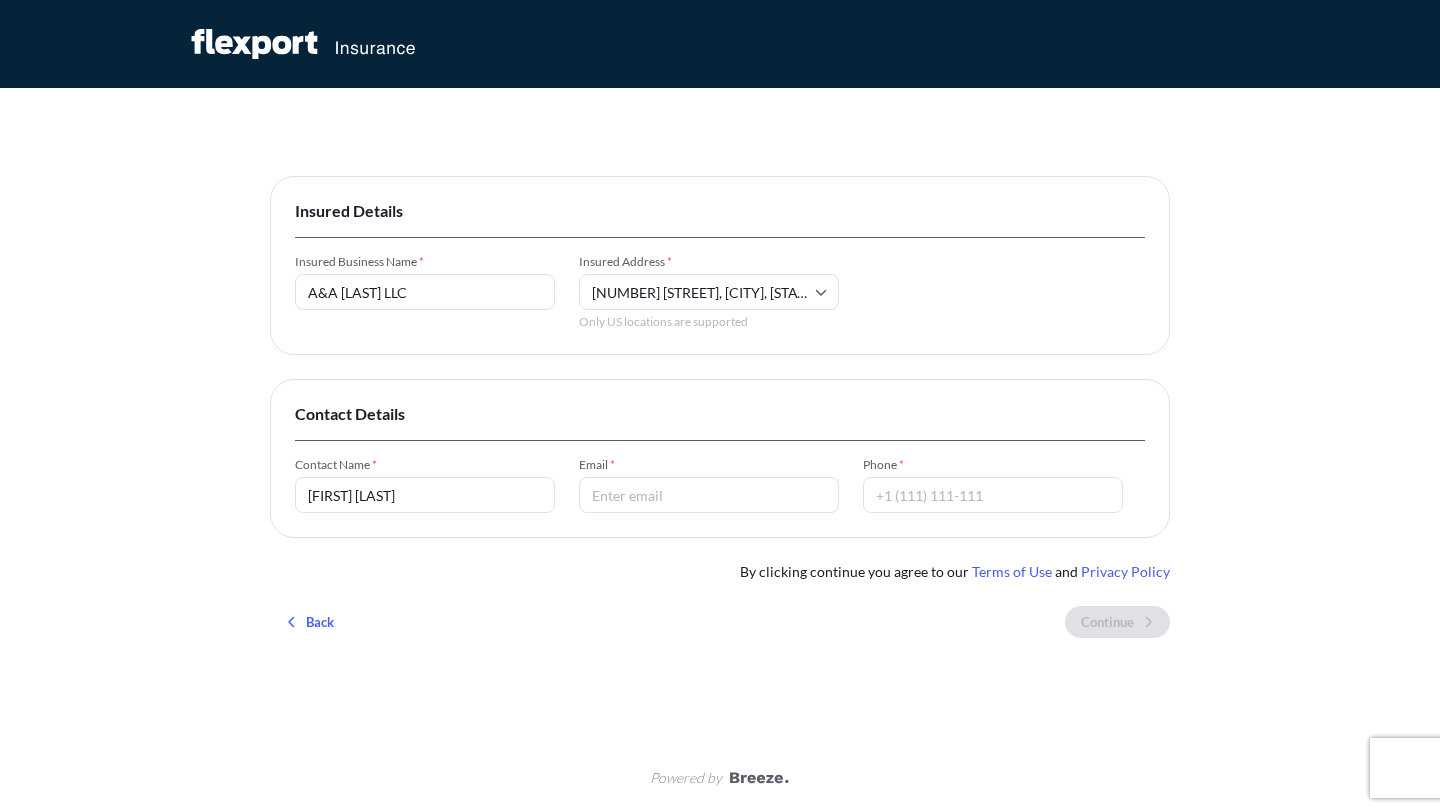 type on "[EMAIL]" 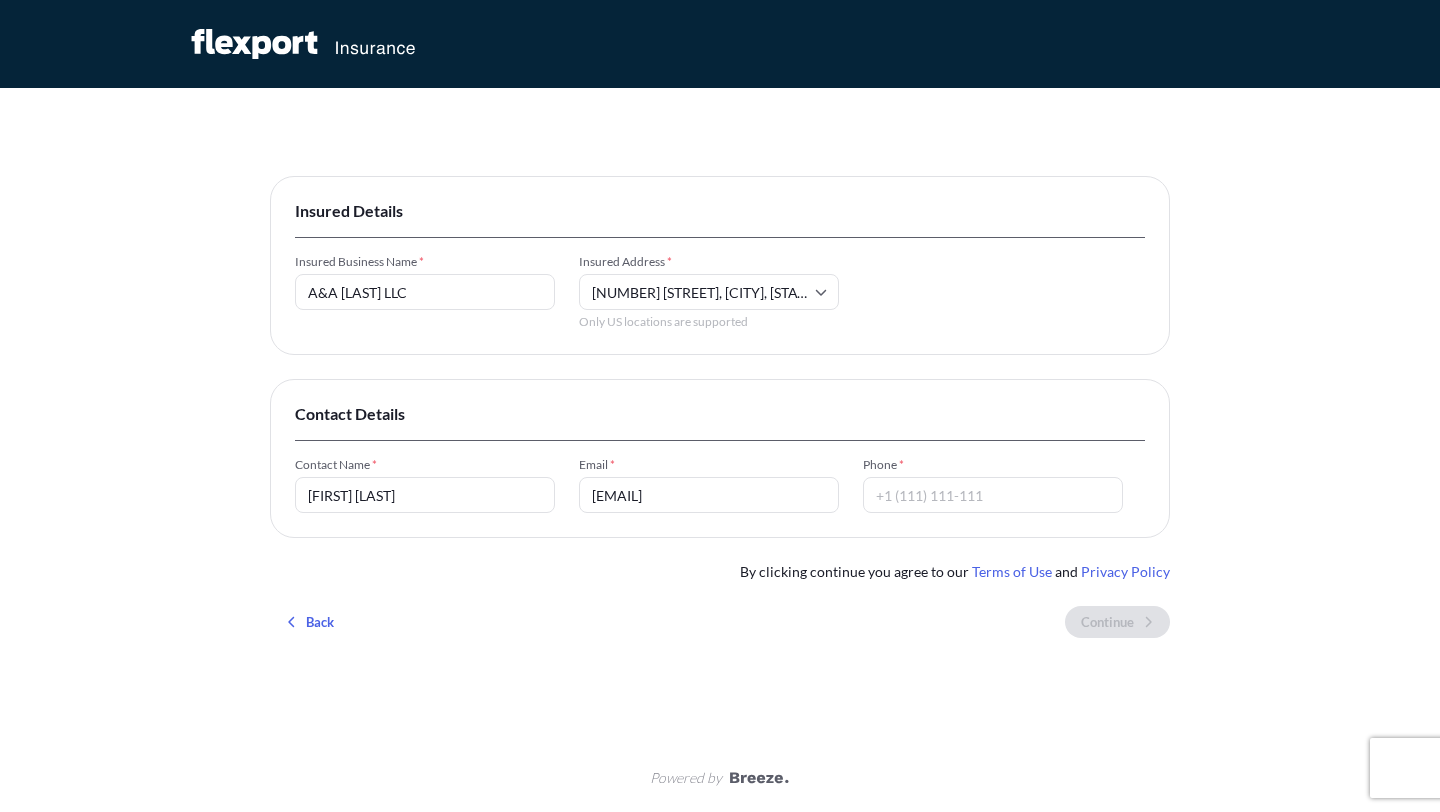 type on "[PHONE]" 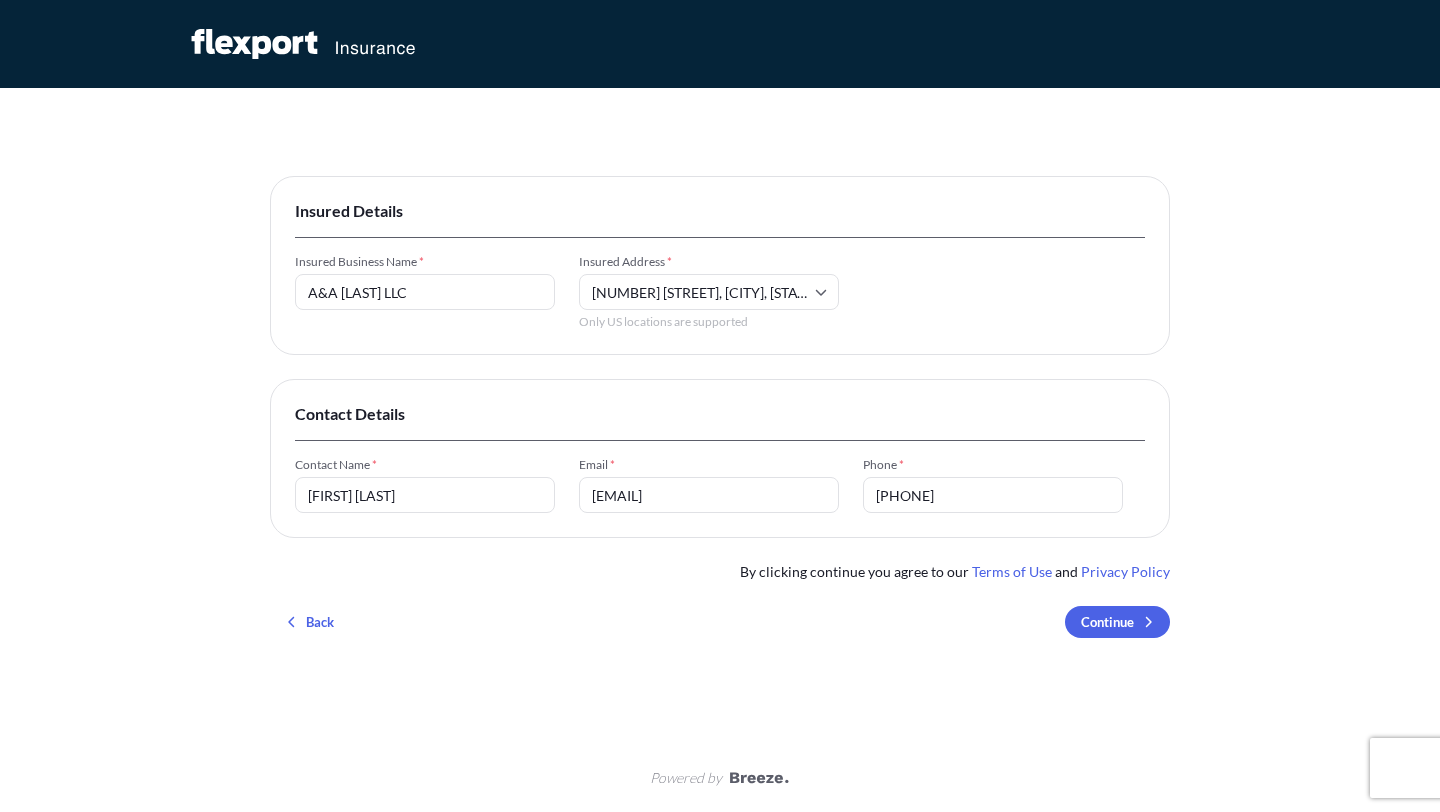 click on "[EMAIL]" at bounding box center (709, 495) 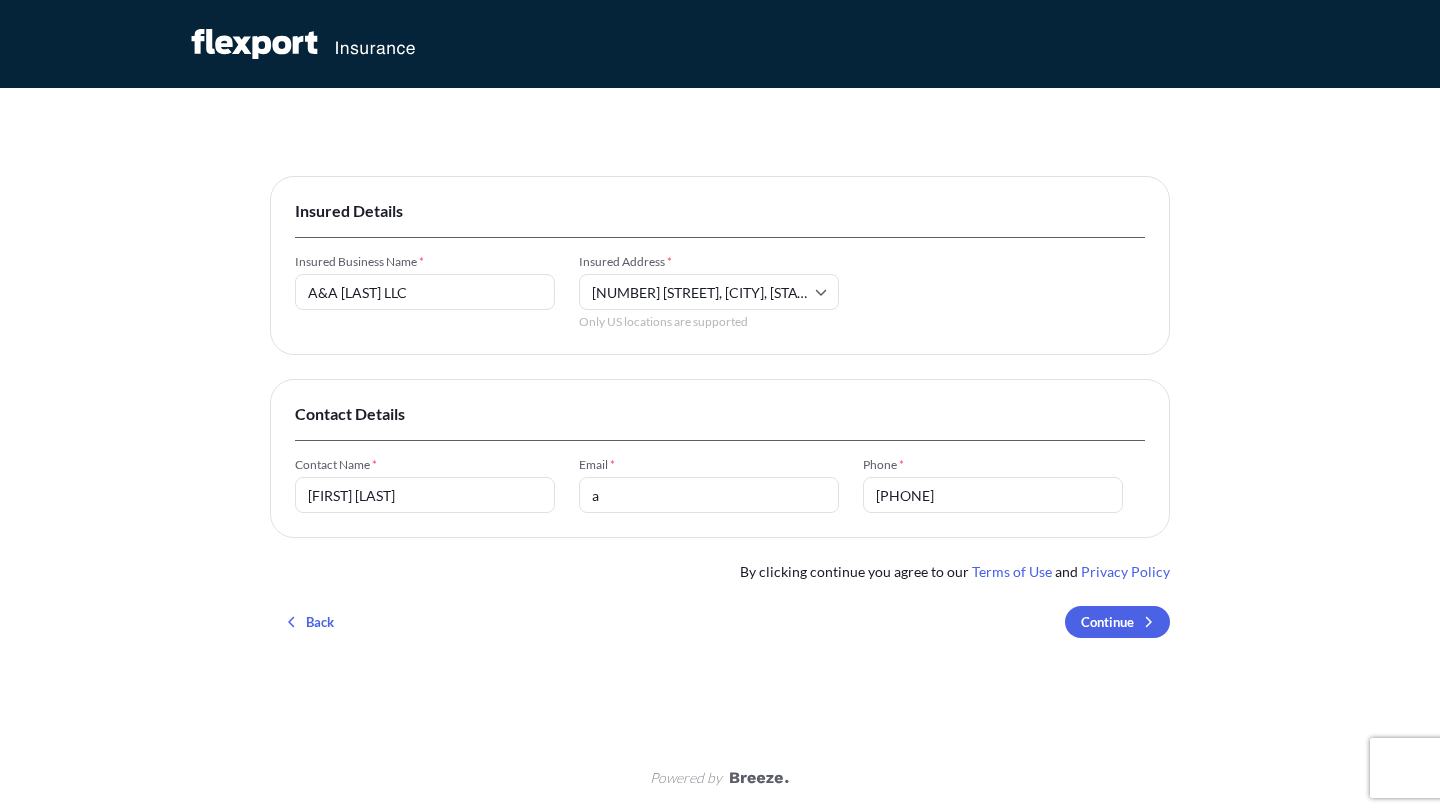 type on "[EMAIL]" 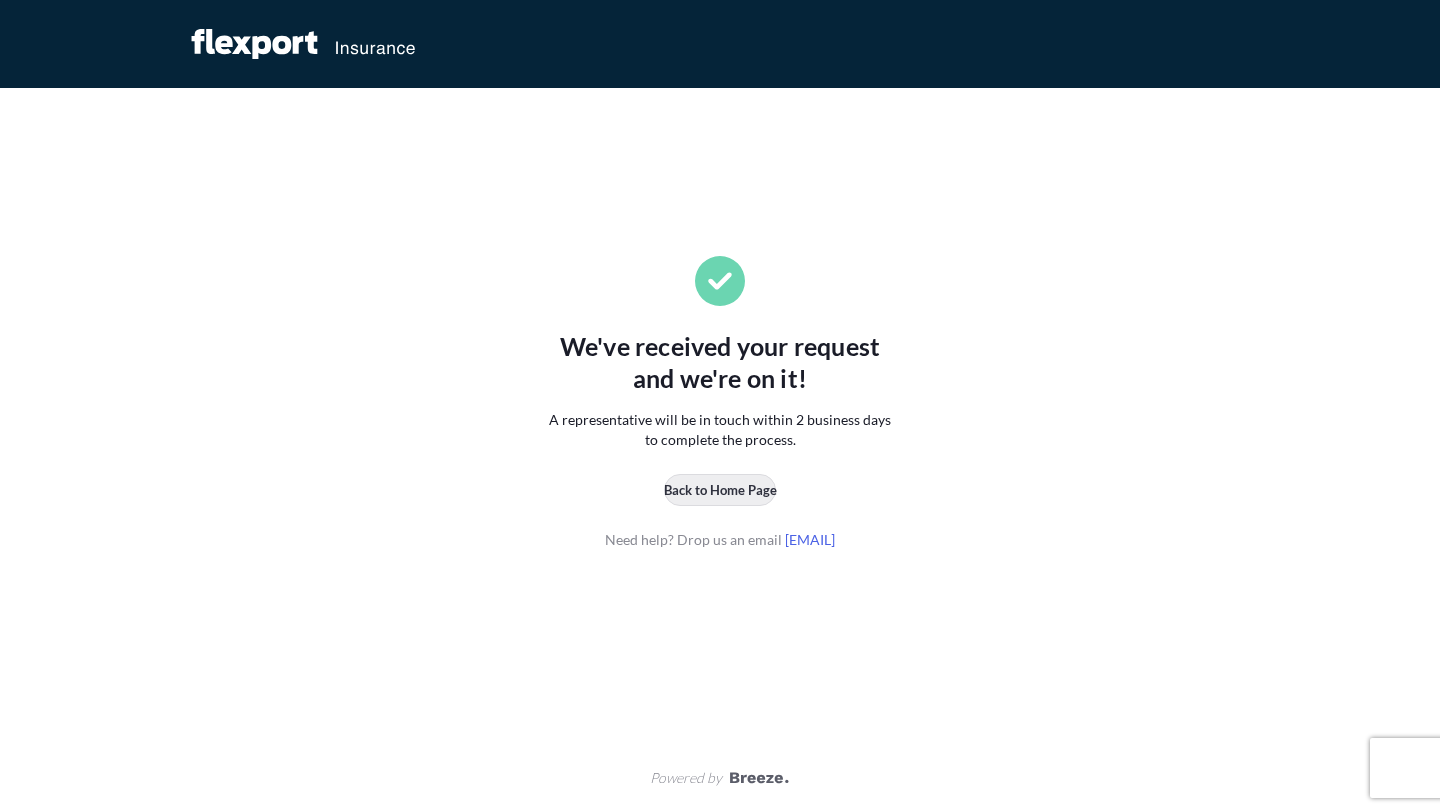 click on "Back to Home Page" at bounding box center [720, 490] 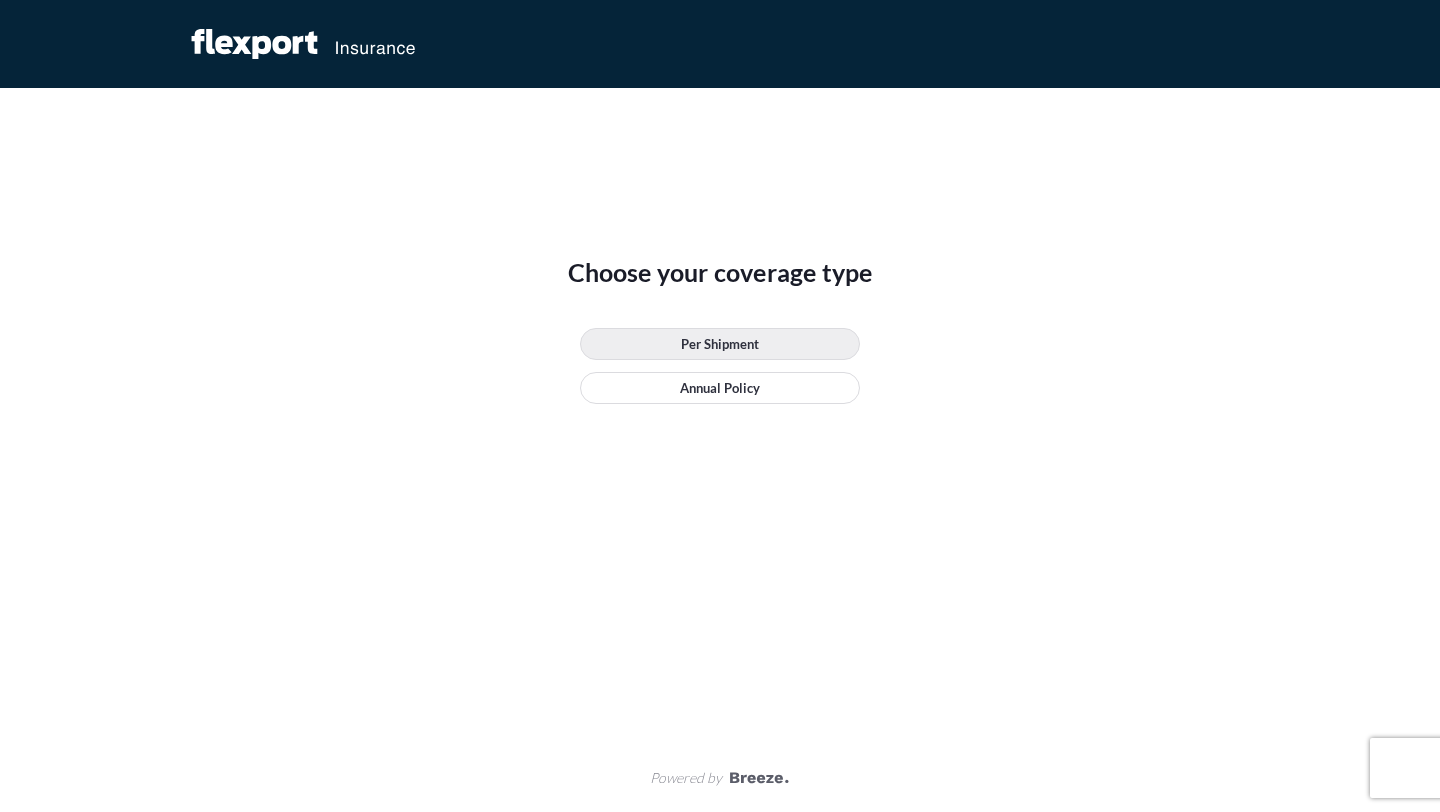 scroll, scrollTop: 0, scrollLeft: 0, axis: both 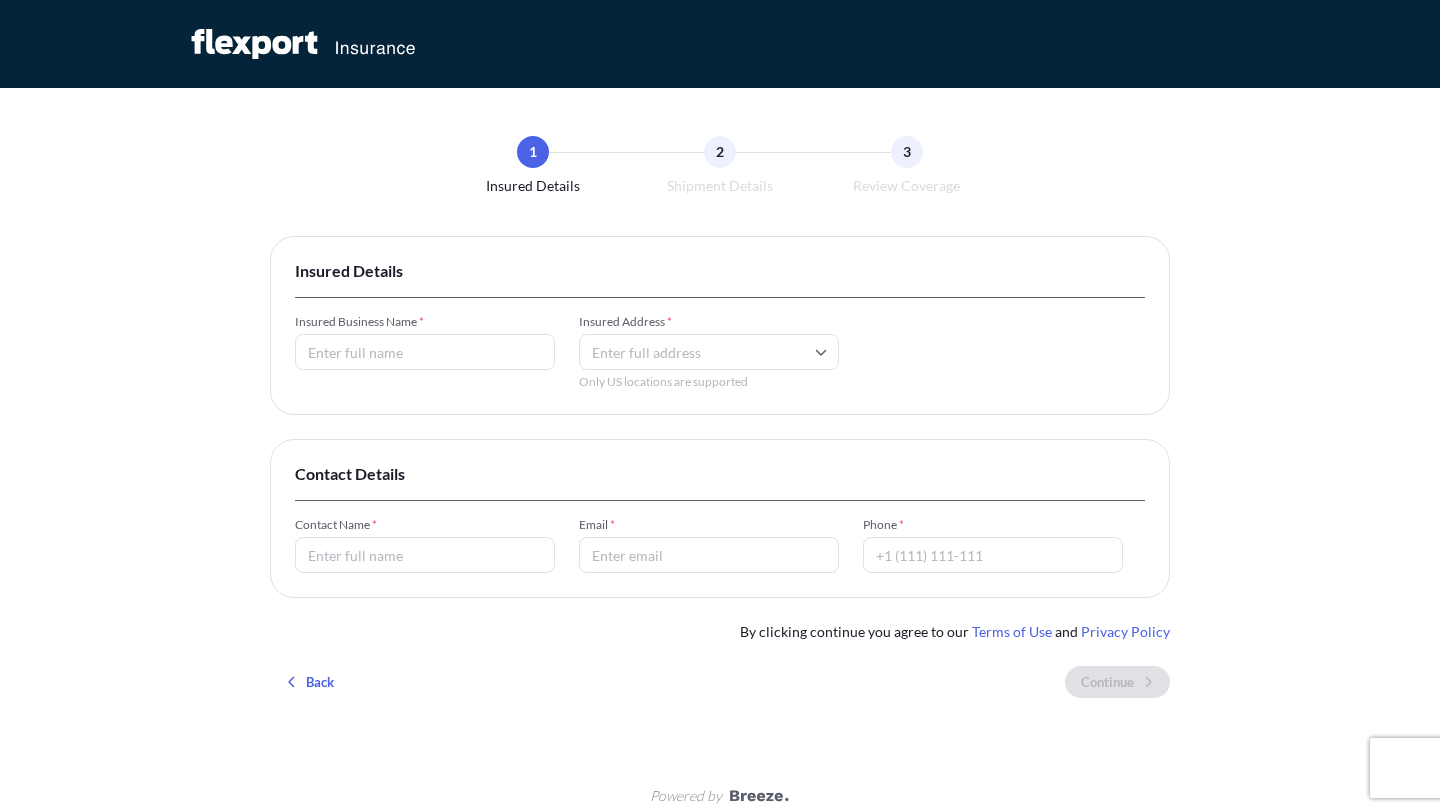 click on "Insured Business Name   *" at bounding box center (425, 352) 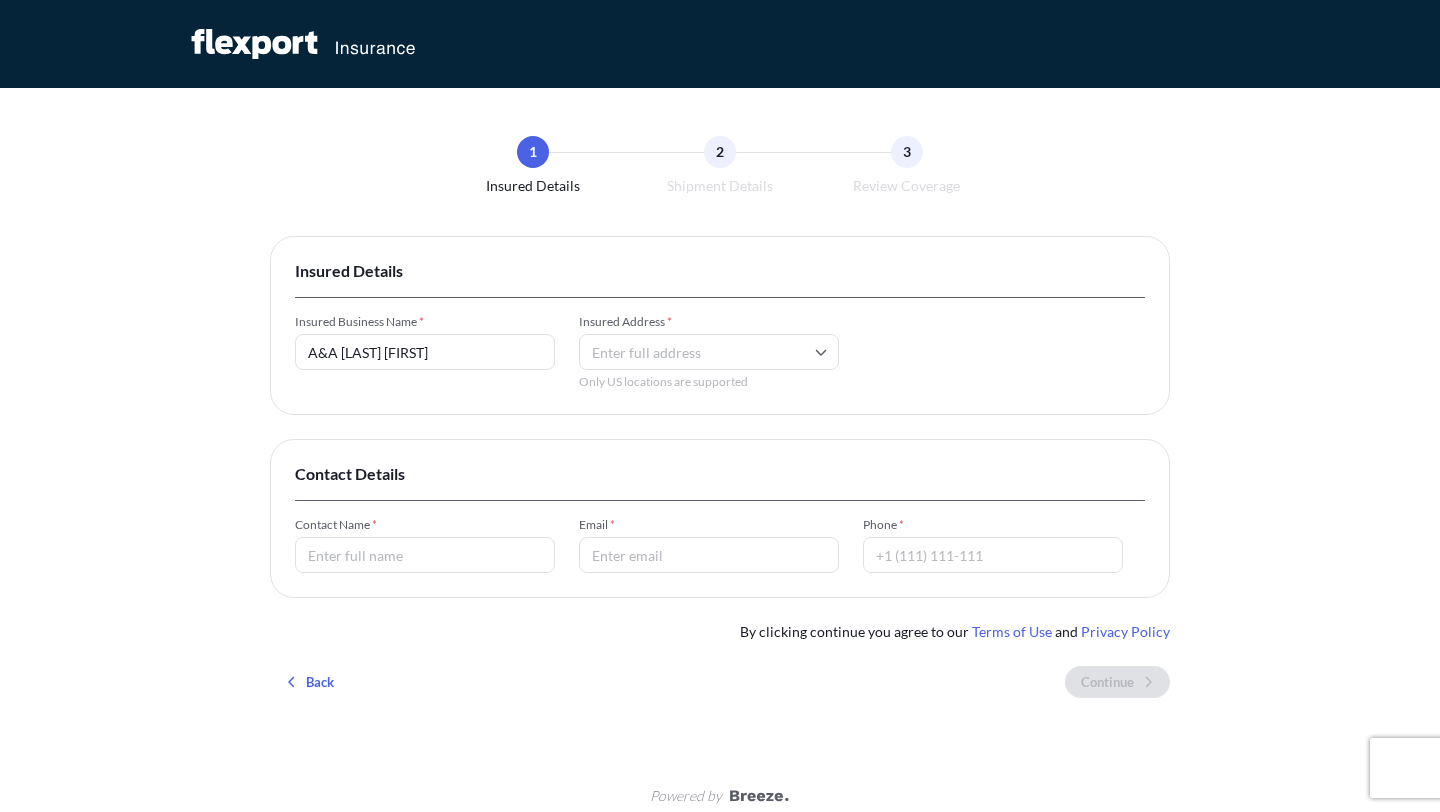 type on "A&A [LAST] [FIRST]" 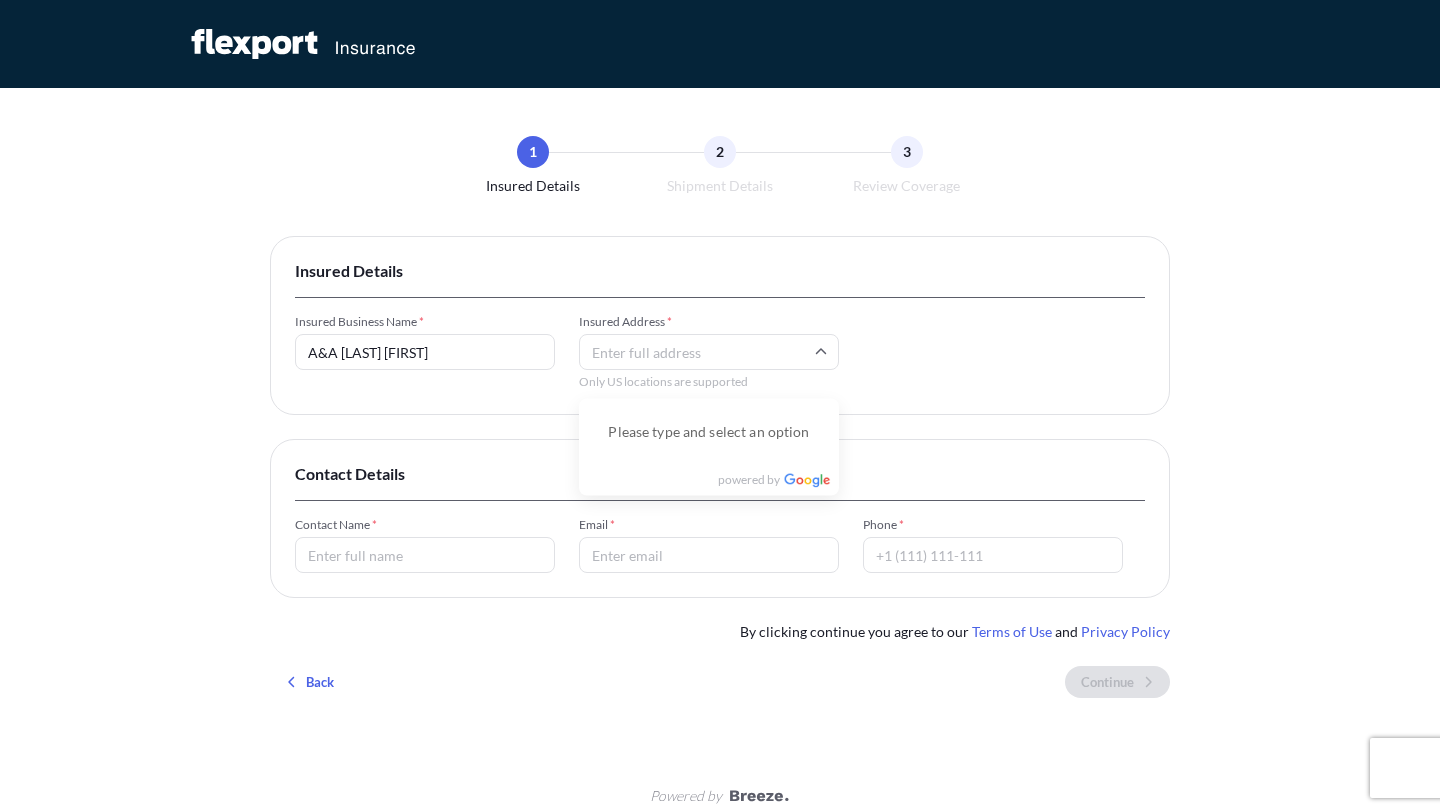 paste on "[NUMBER] [STREET] [CITY] [STATE] [POSTAL_CODE]" 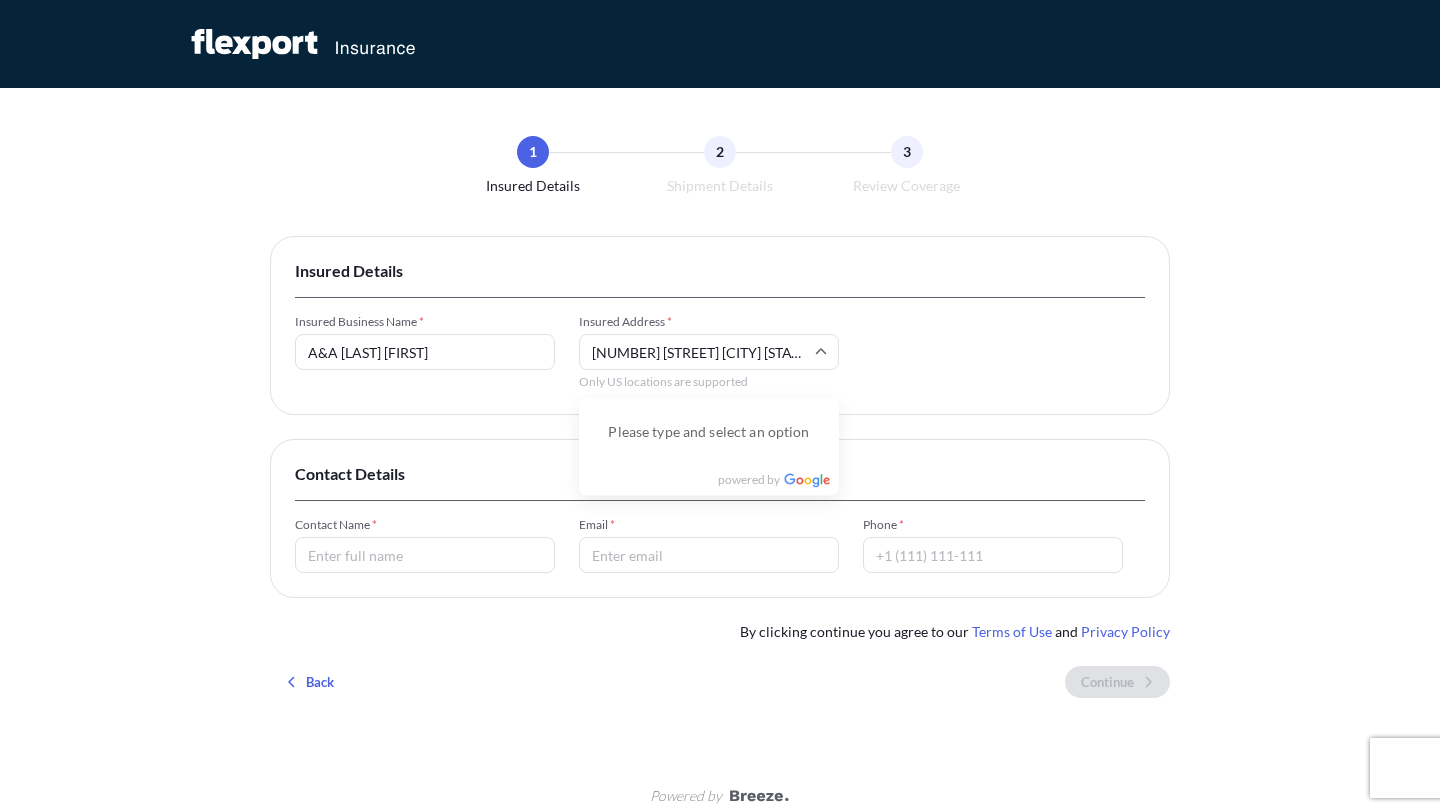 scroll, scrollTop: 0, scrollLeft: 29, axis: horizontal 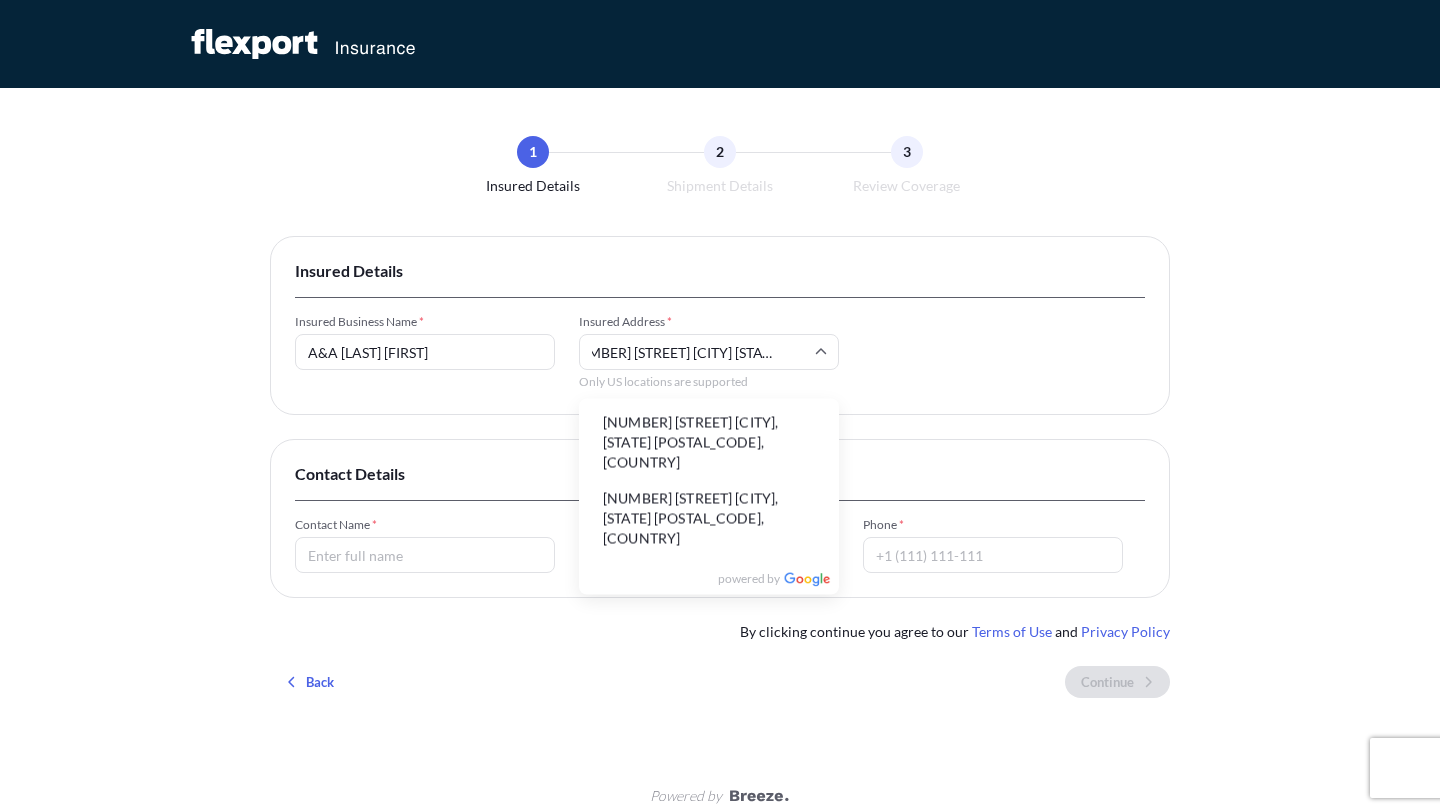 click on "[NUMBER] [STREET] [CITY], [STATE] [POSTAL_CODE], [COUNTRY]" at bounding box center (709, 443) 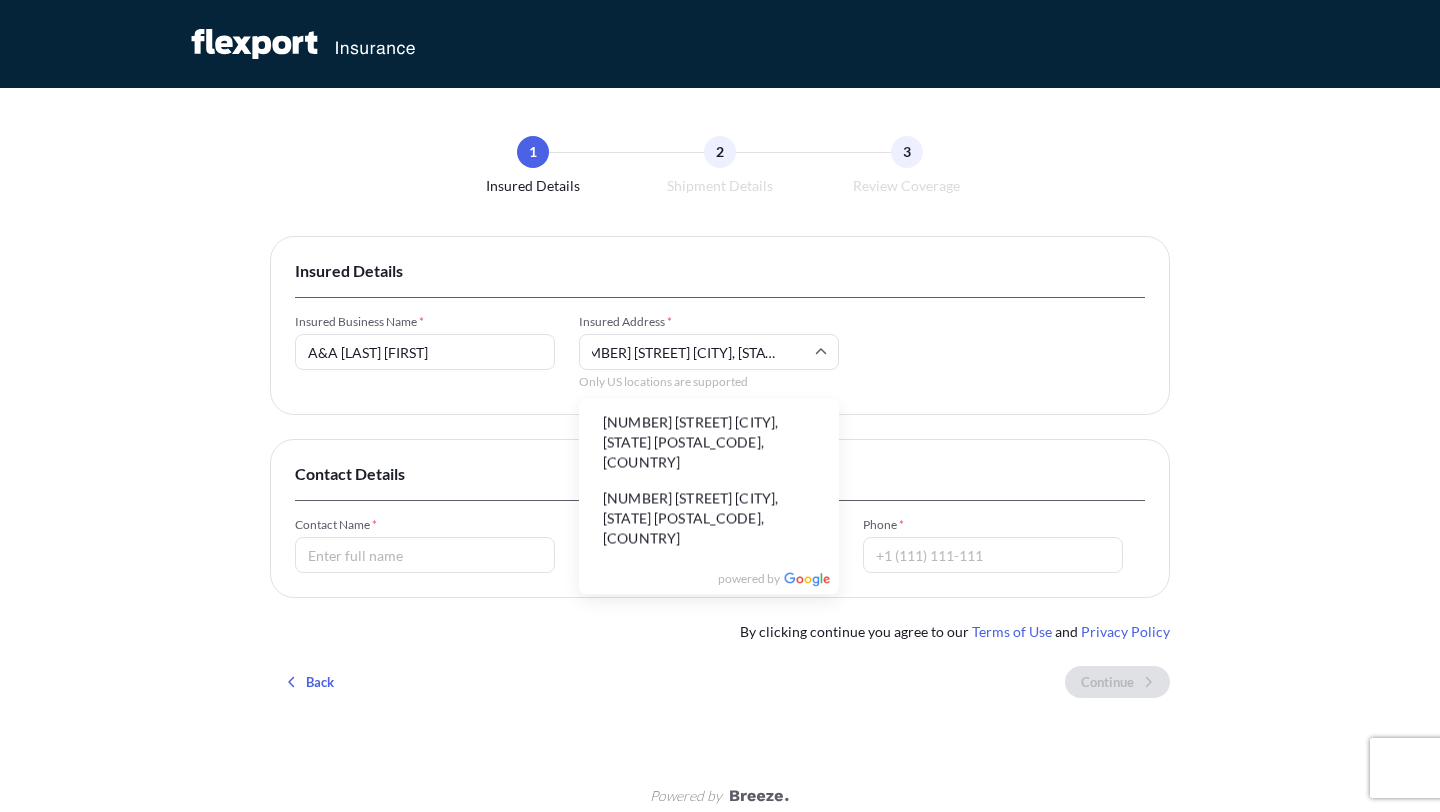 scroll, scrollTop: 0, scrollLeft: 0, axis: both 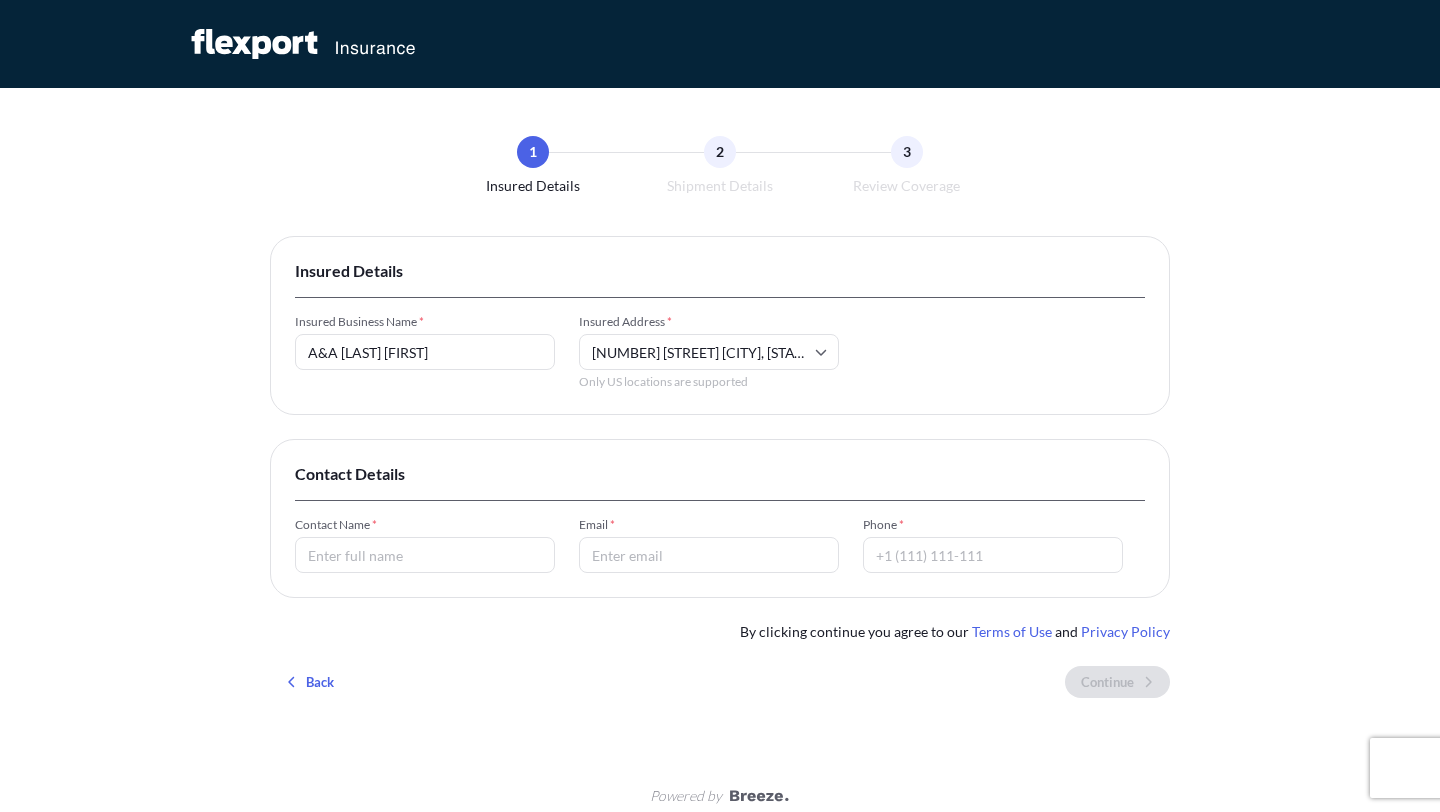 click on "Contact Name   *" at bounding box center [425, 555] 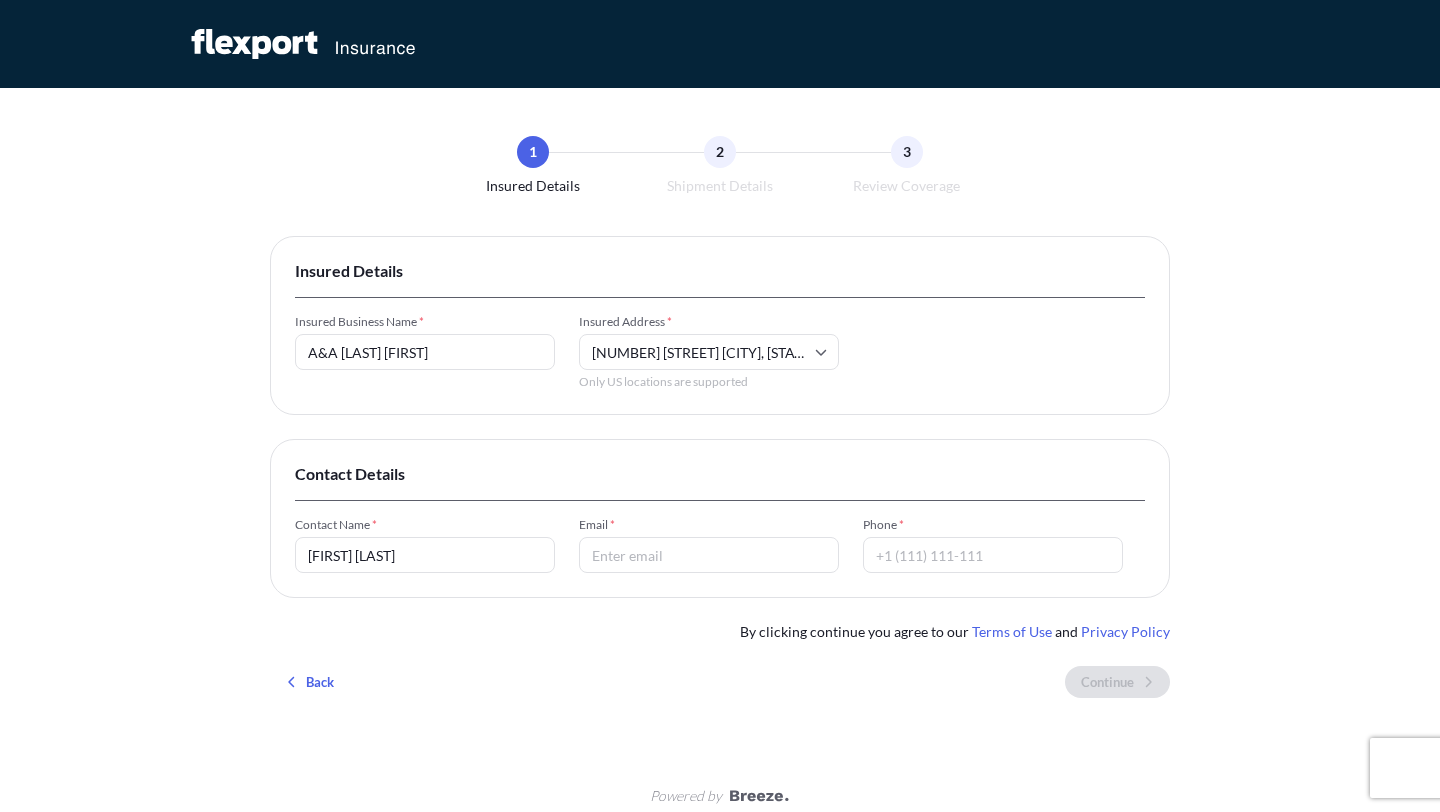 type on "[EMAIL]" 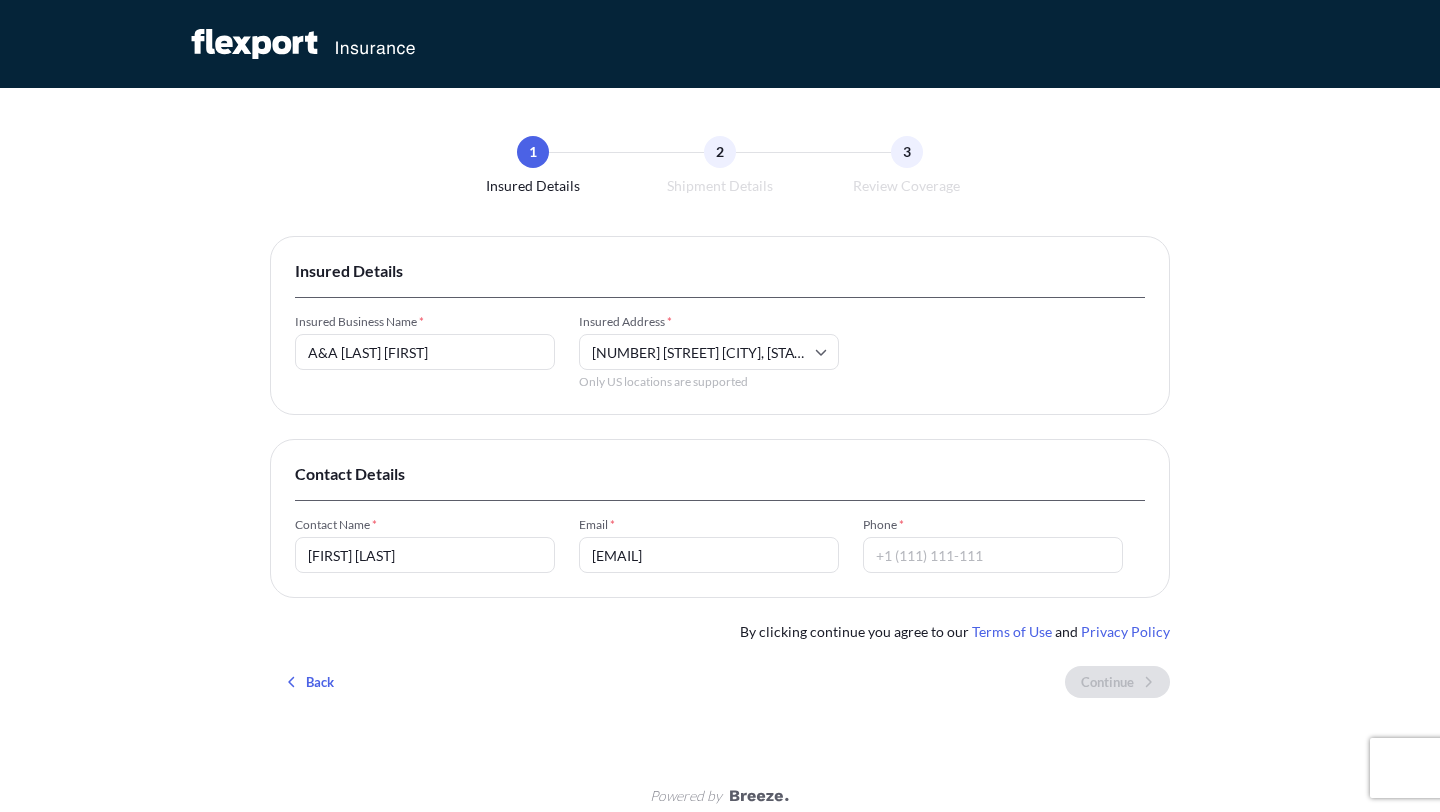 type on "[PHONE]" 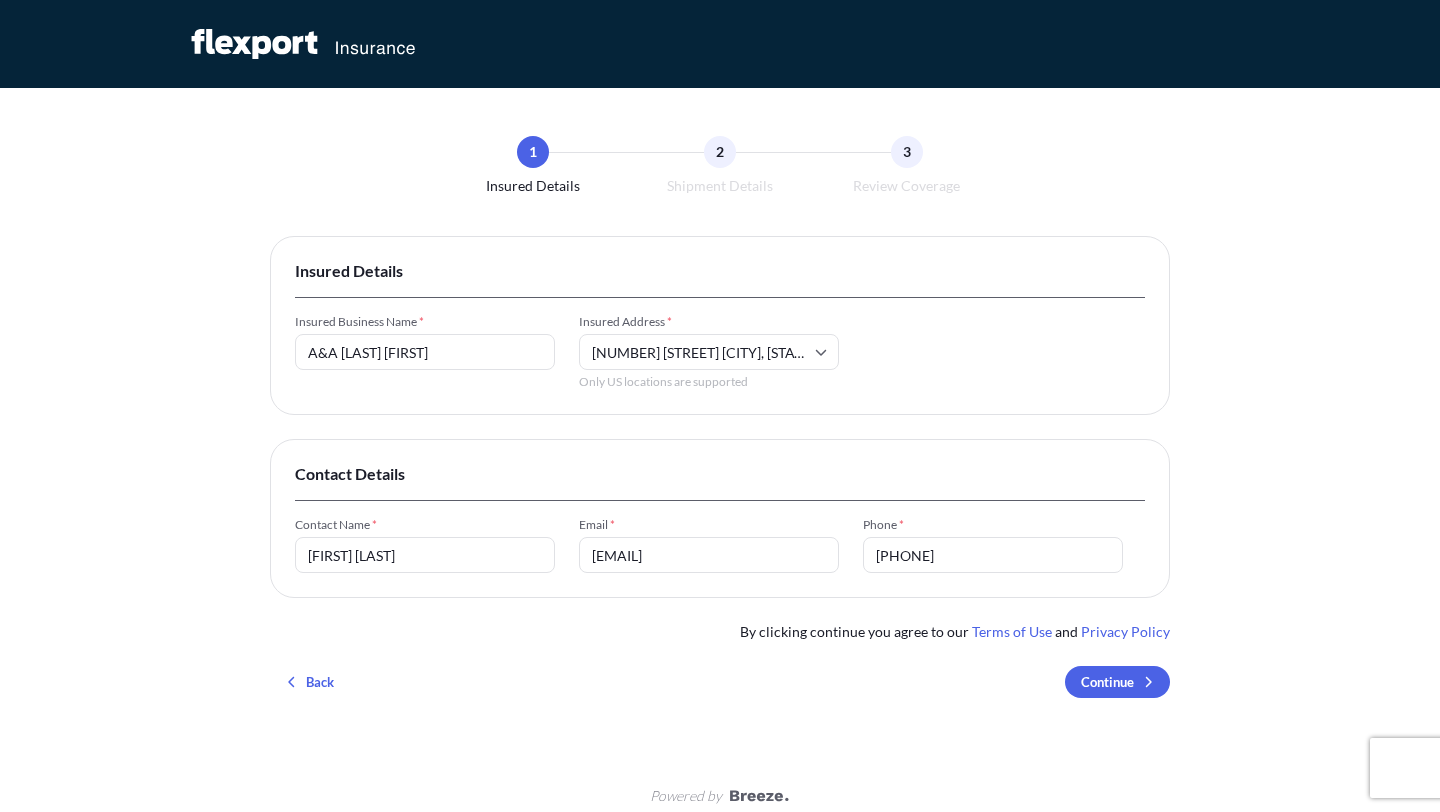 click on "[EMAIL]" at bounding box center (709, 555) 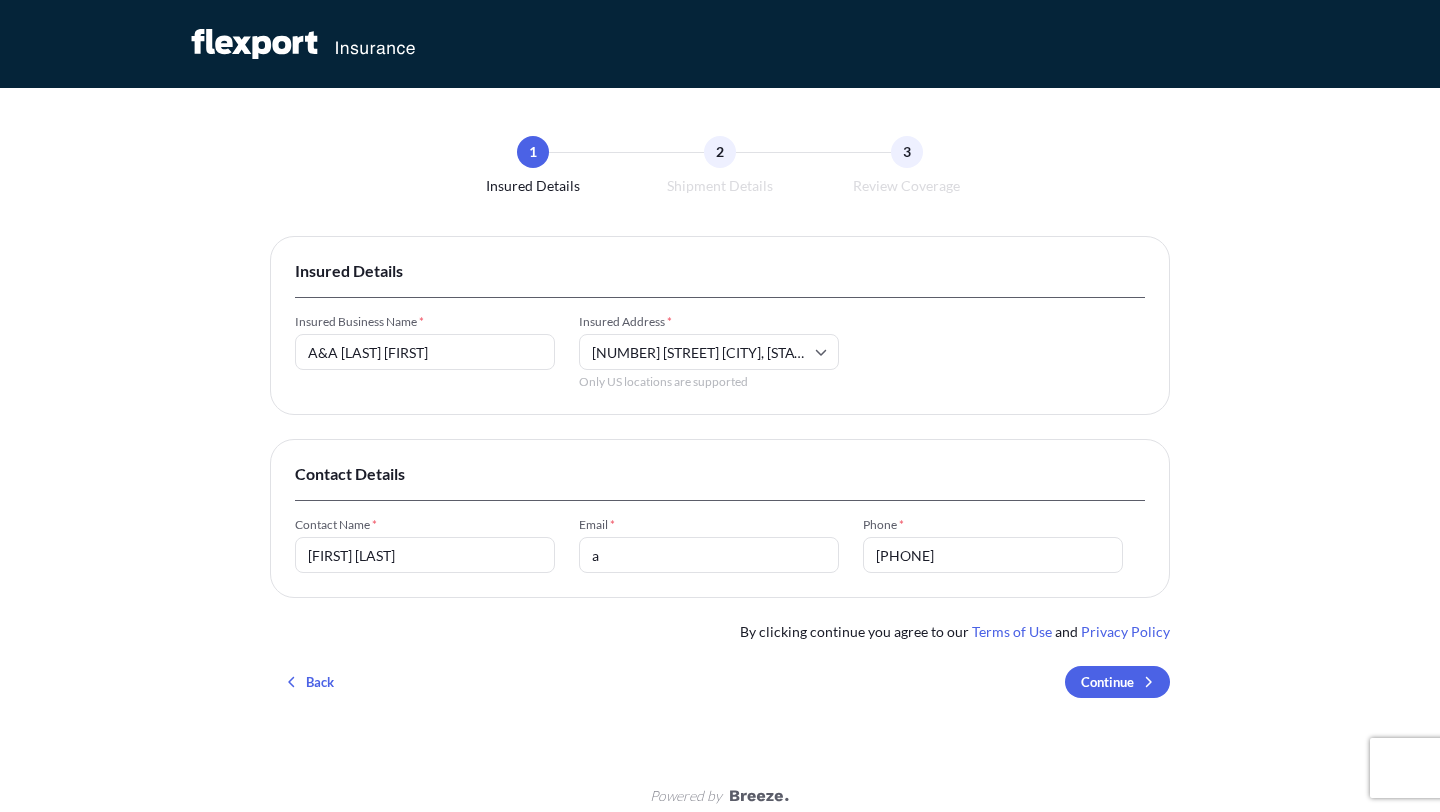 type on "[EMAIL]" 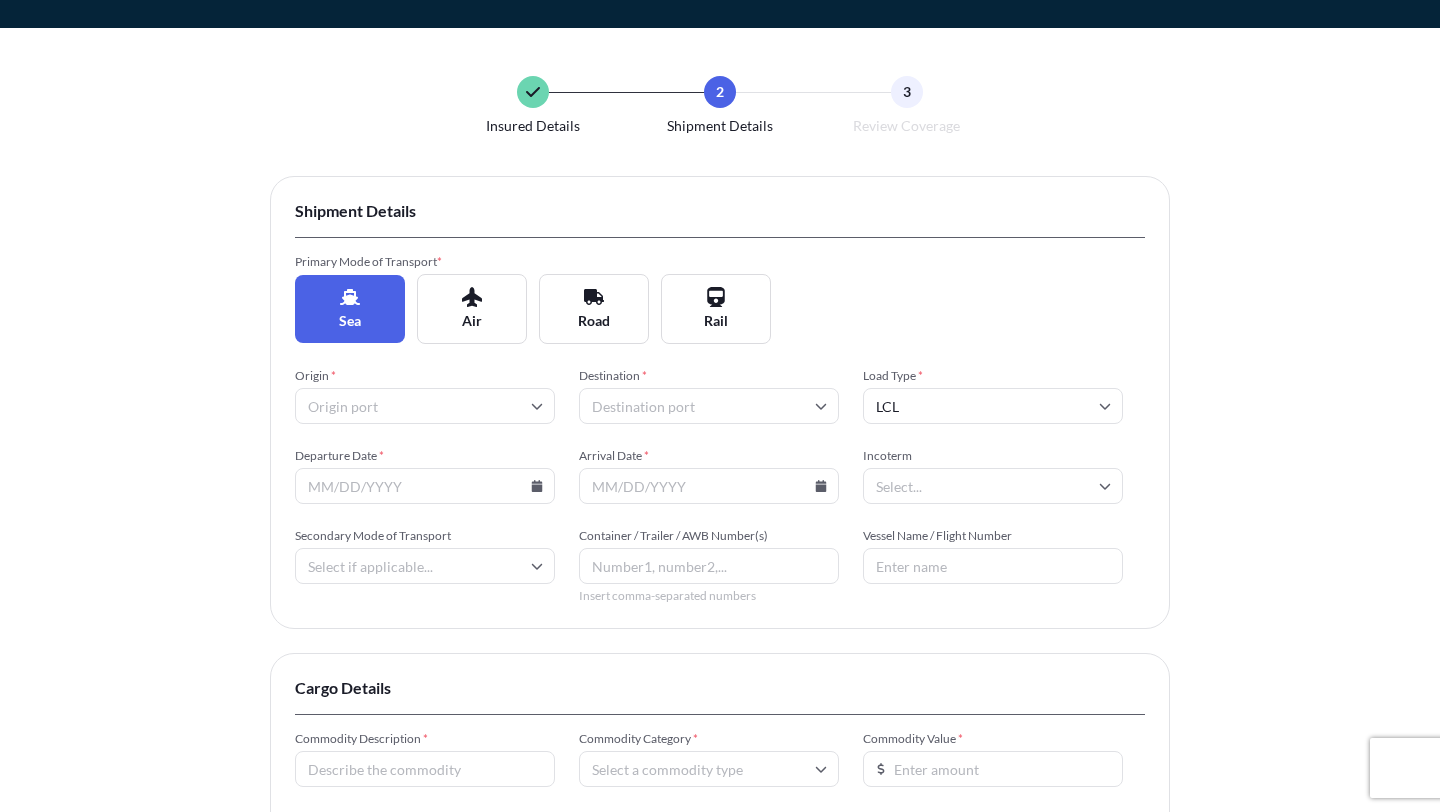 scroll, scrollTop: 94, scrollLeft: 0, axis: vertical 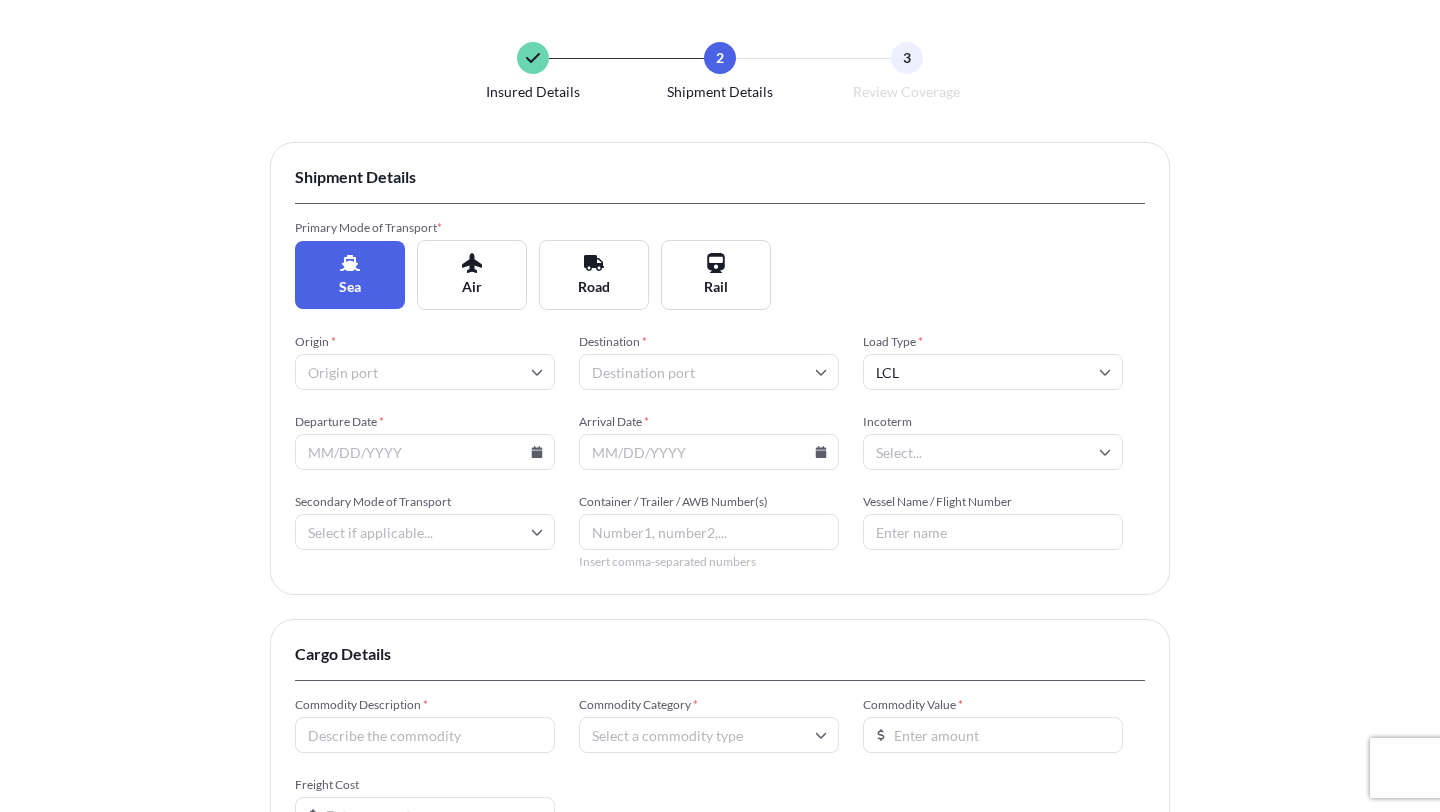 click on "Origin   *" at bounding box center (425, 372) 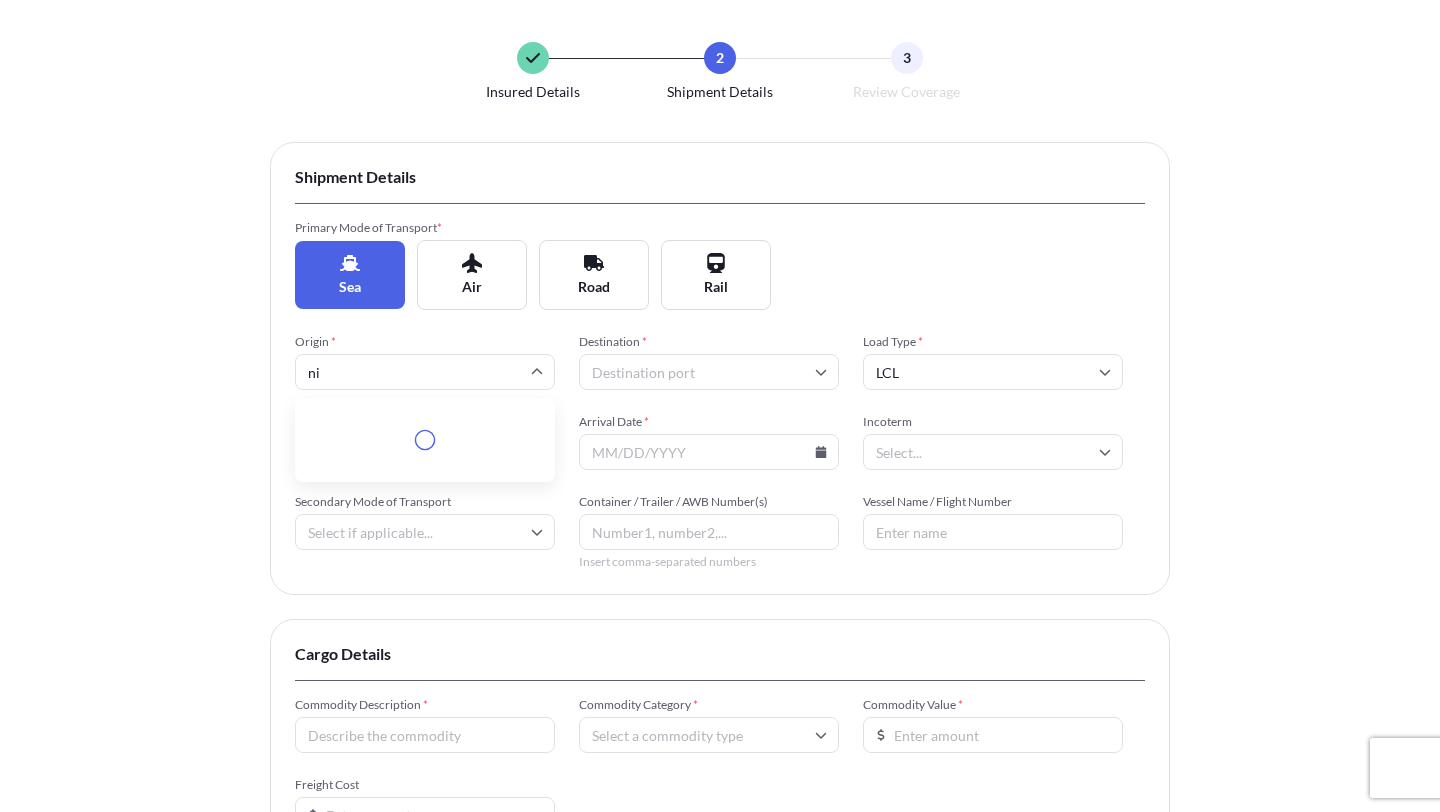 scroll, scrollTop: 0, scrollLeft: 0, axis: both 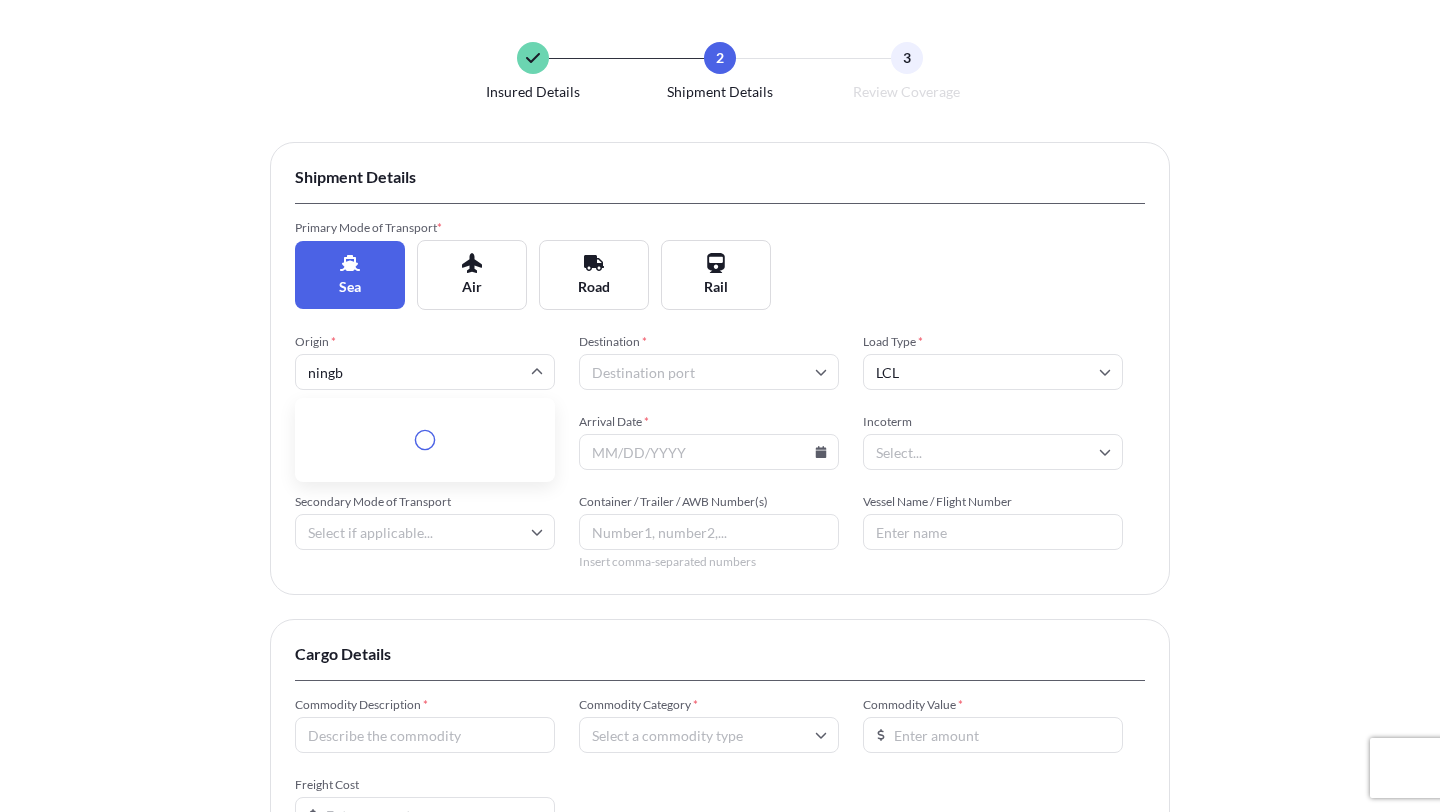 type on "ningbo" 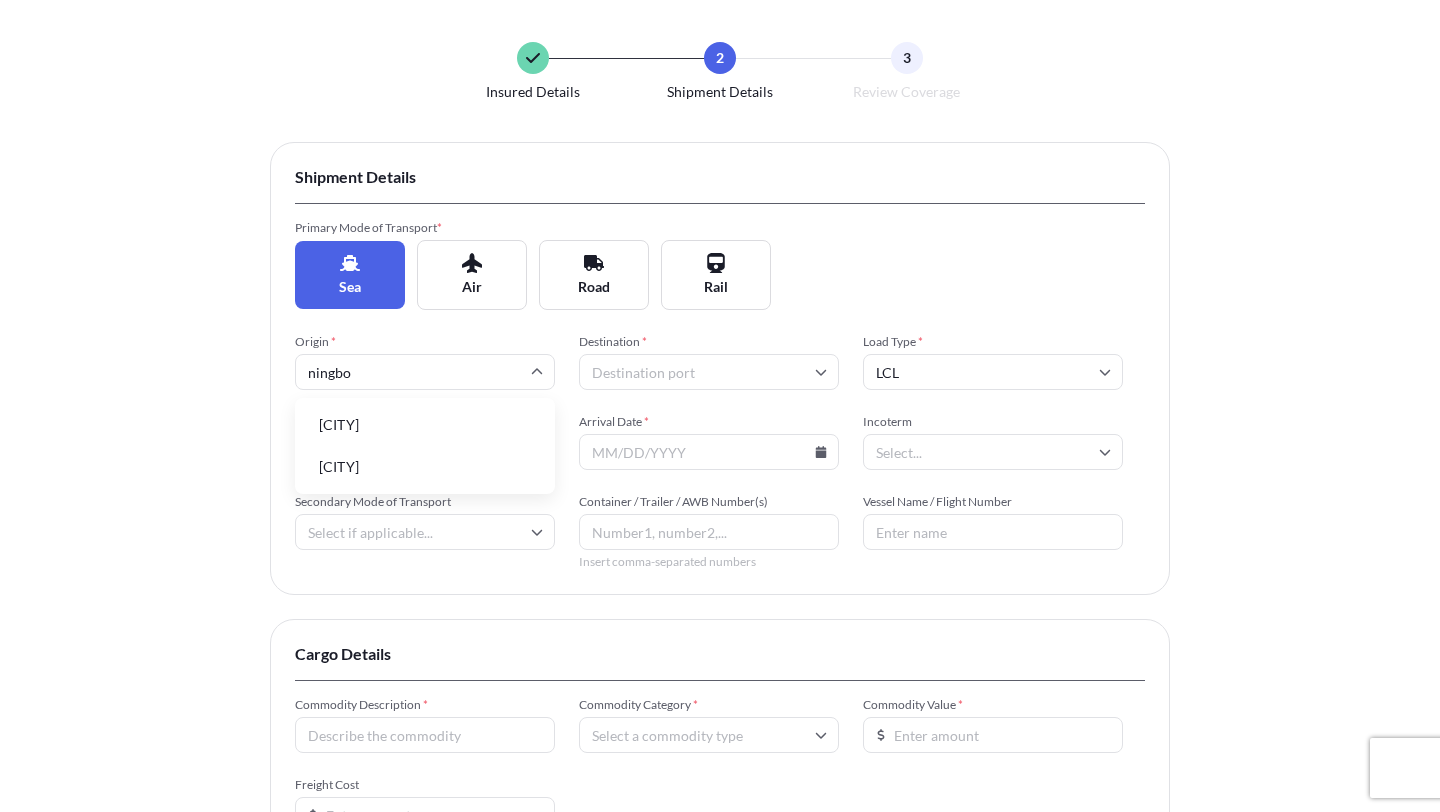 click on "[CITY]" at bounding box center [425, 425] 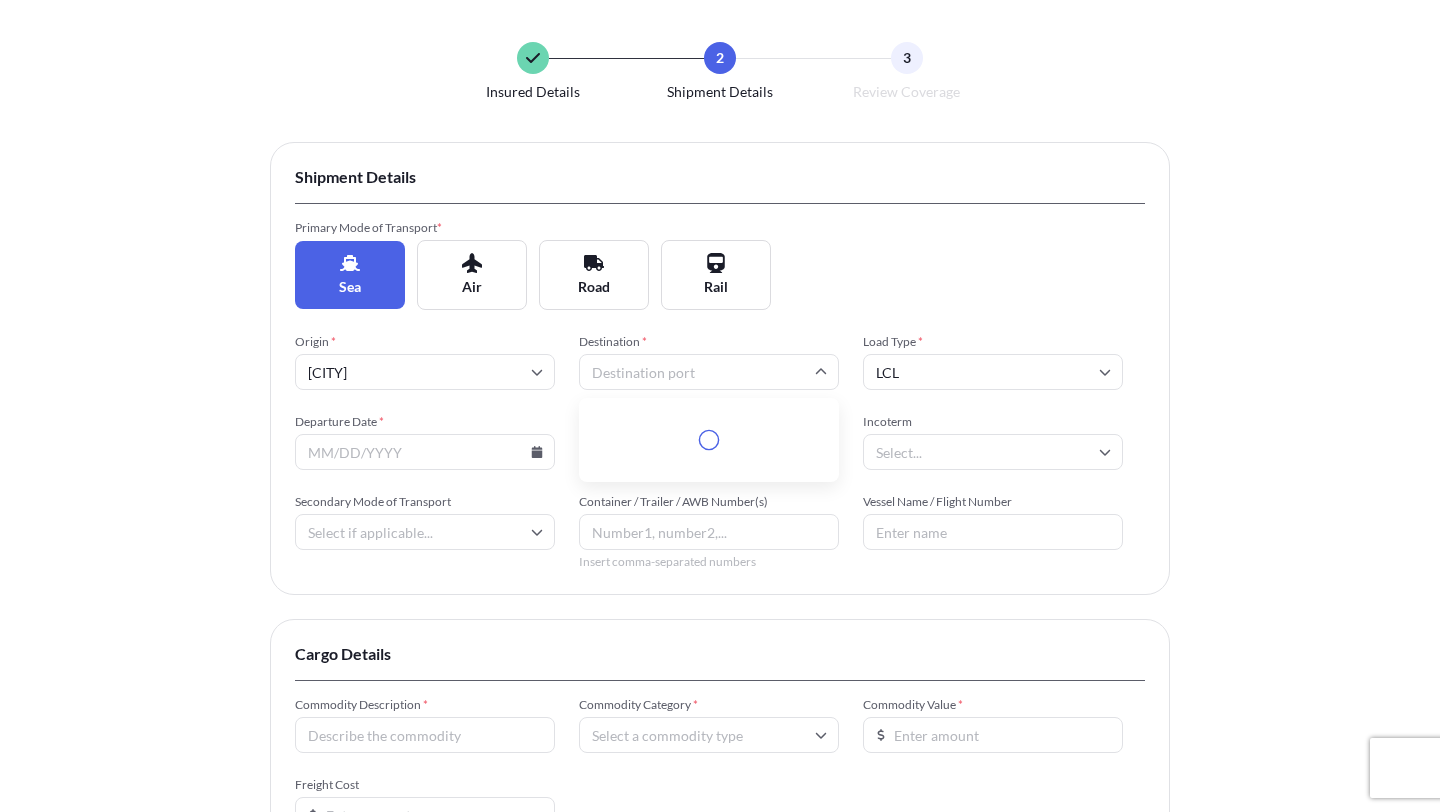 click on "Destination   *" at bounding box center (709, 372) 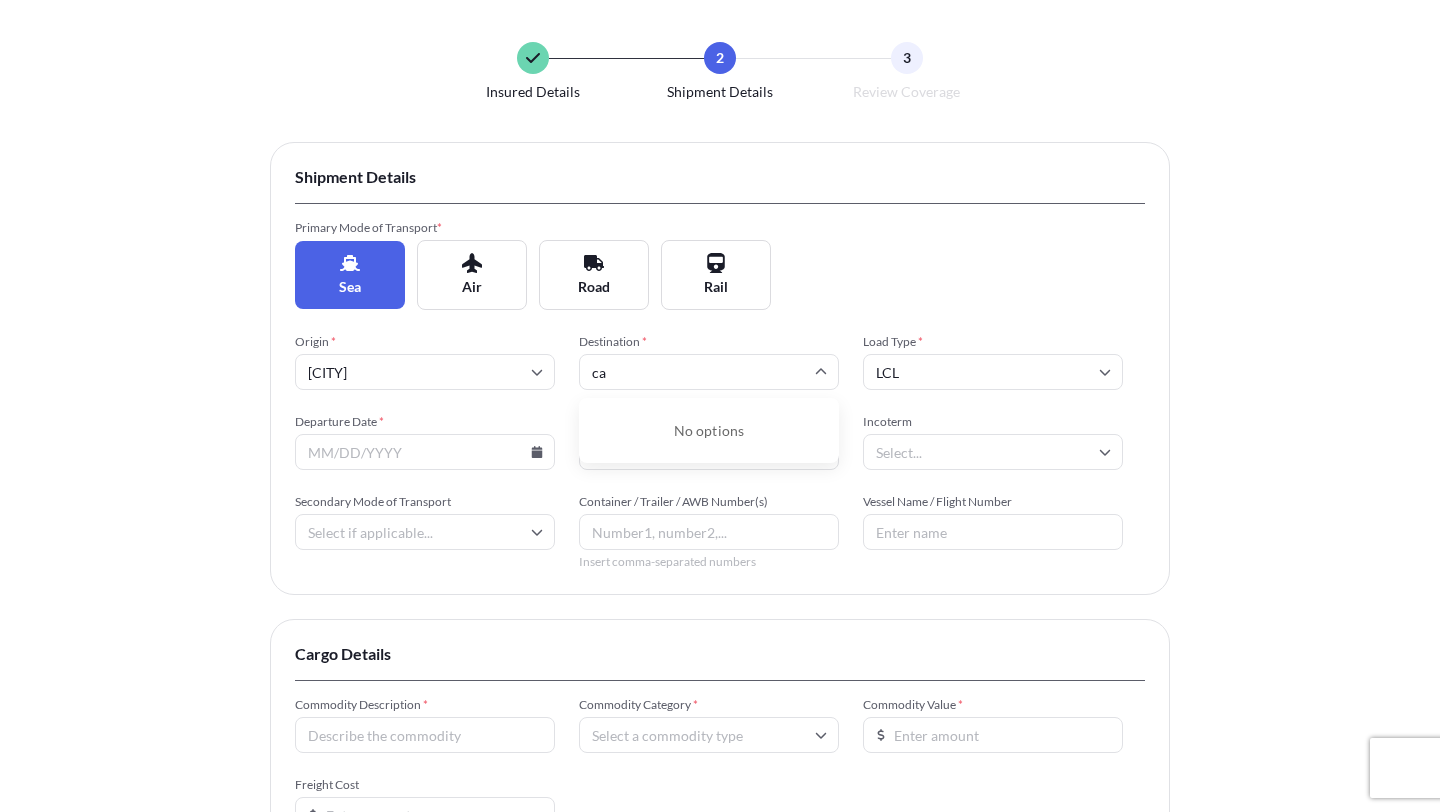 type on "c" 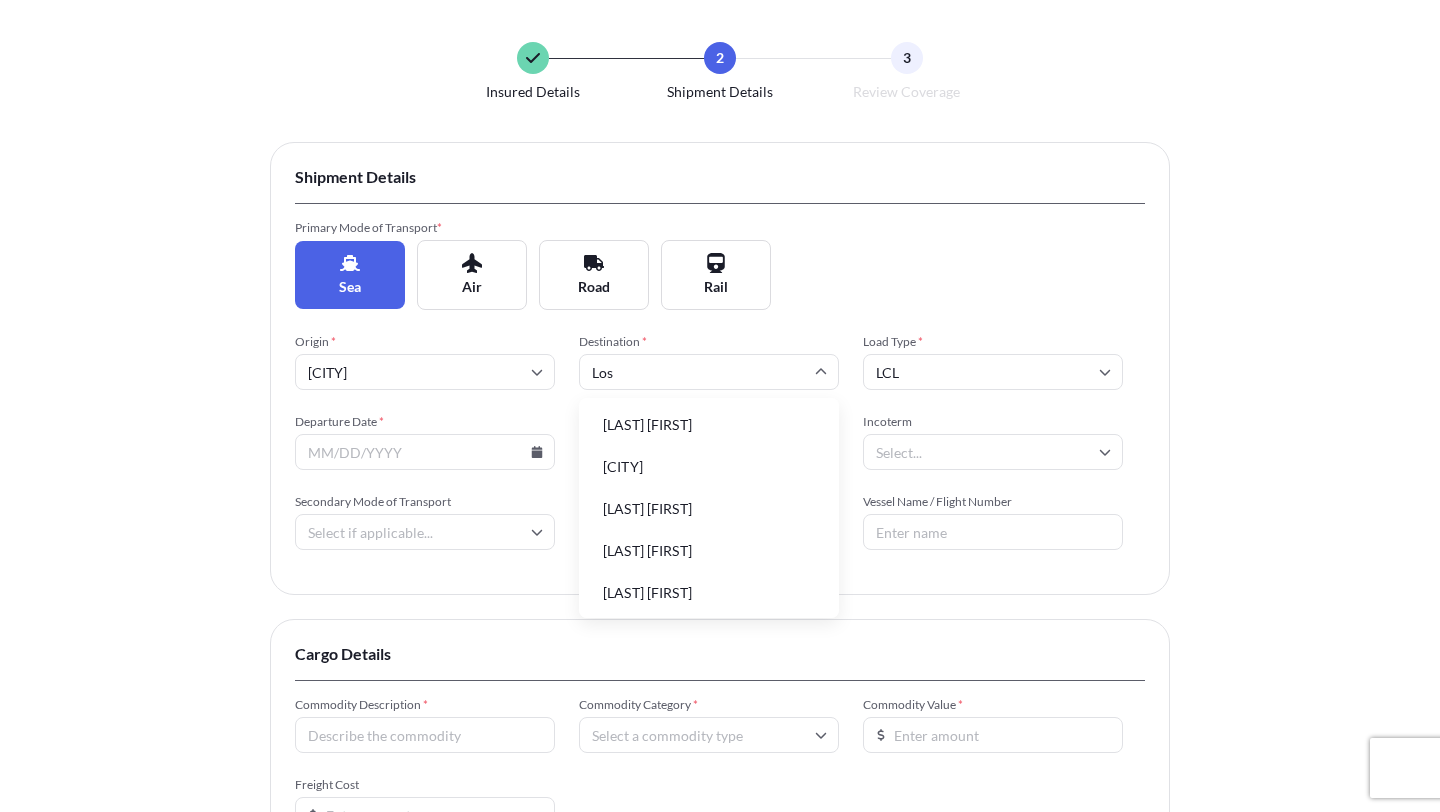 type on "Los" 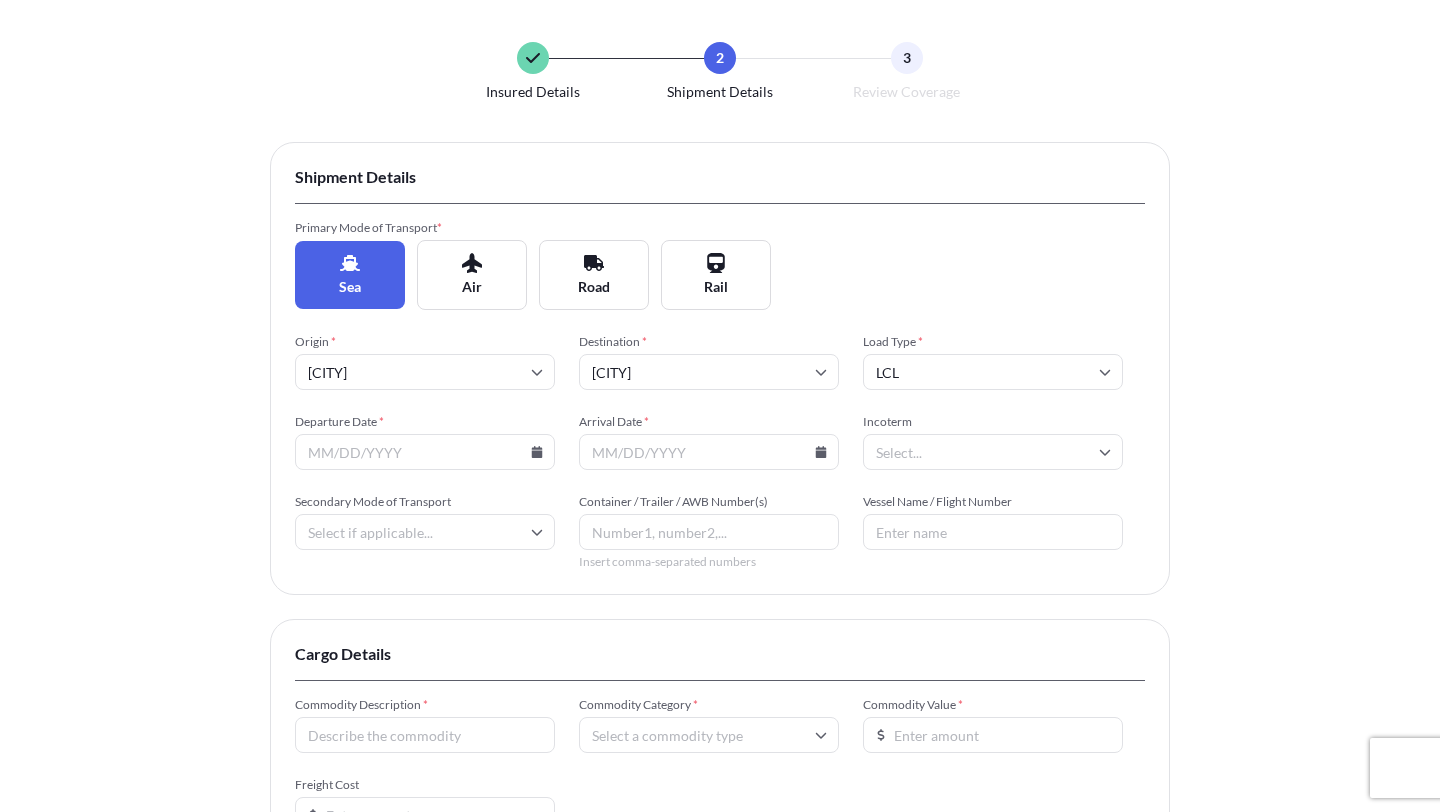 click on "Departure Date   *" at bounding box center [425, 452] 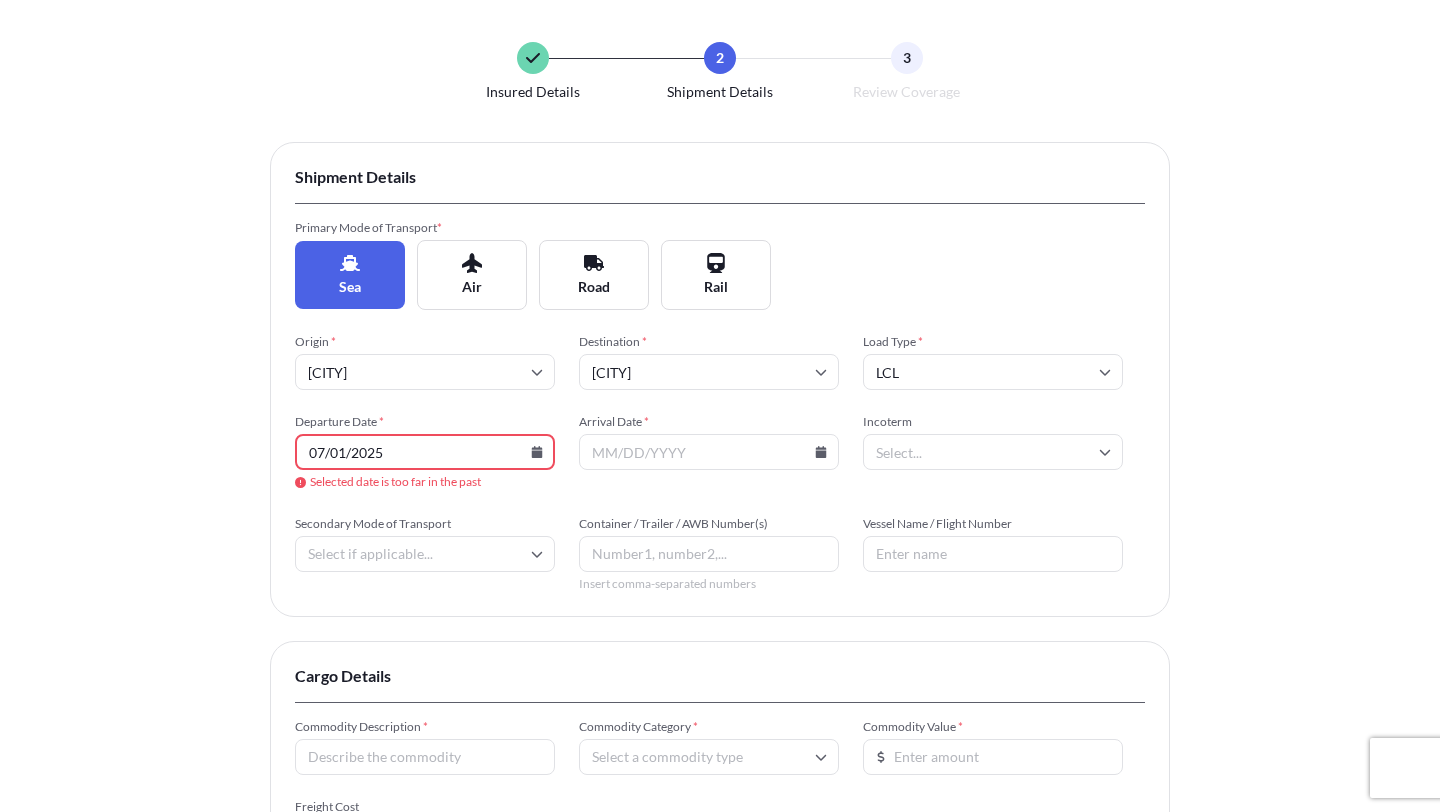 click on "Origin   * [CITY] Destination   * [CITY] Load Type   * LCL Departure Date   * [DATE] Selected date is too far in the past Arrival Date   * Incoterm   Secondary Mode of Transport   Container / Trailer / AWB Number(s)   Insert comma-separated numbers Vessel Name / Flight Number" at bounding box center [720, 463] 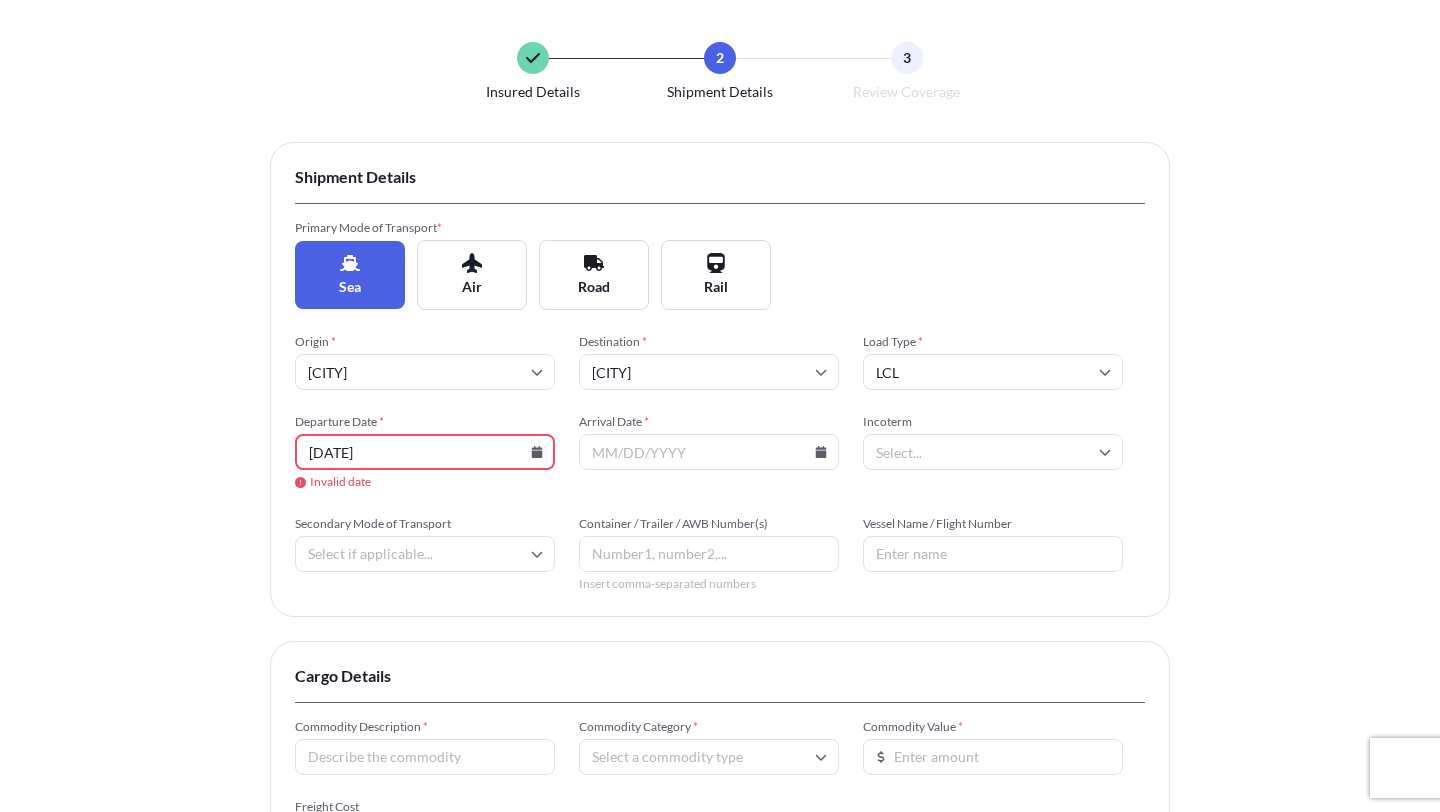 click on "Origin   * [CITY] Destination   * [CITY] Load Type   * LCL Departure Date   * [DATE] Invalid date Arrival Date   * Incoterm   Secondary Mode of Transport   Container / Trailer / AWB Number(s)   Insert comma-separated numbers Vessel Name / Flight Number" at bounding box center (720, 463) 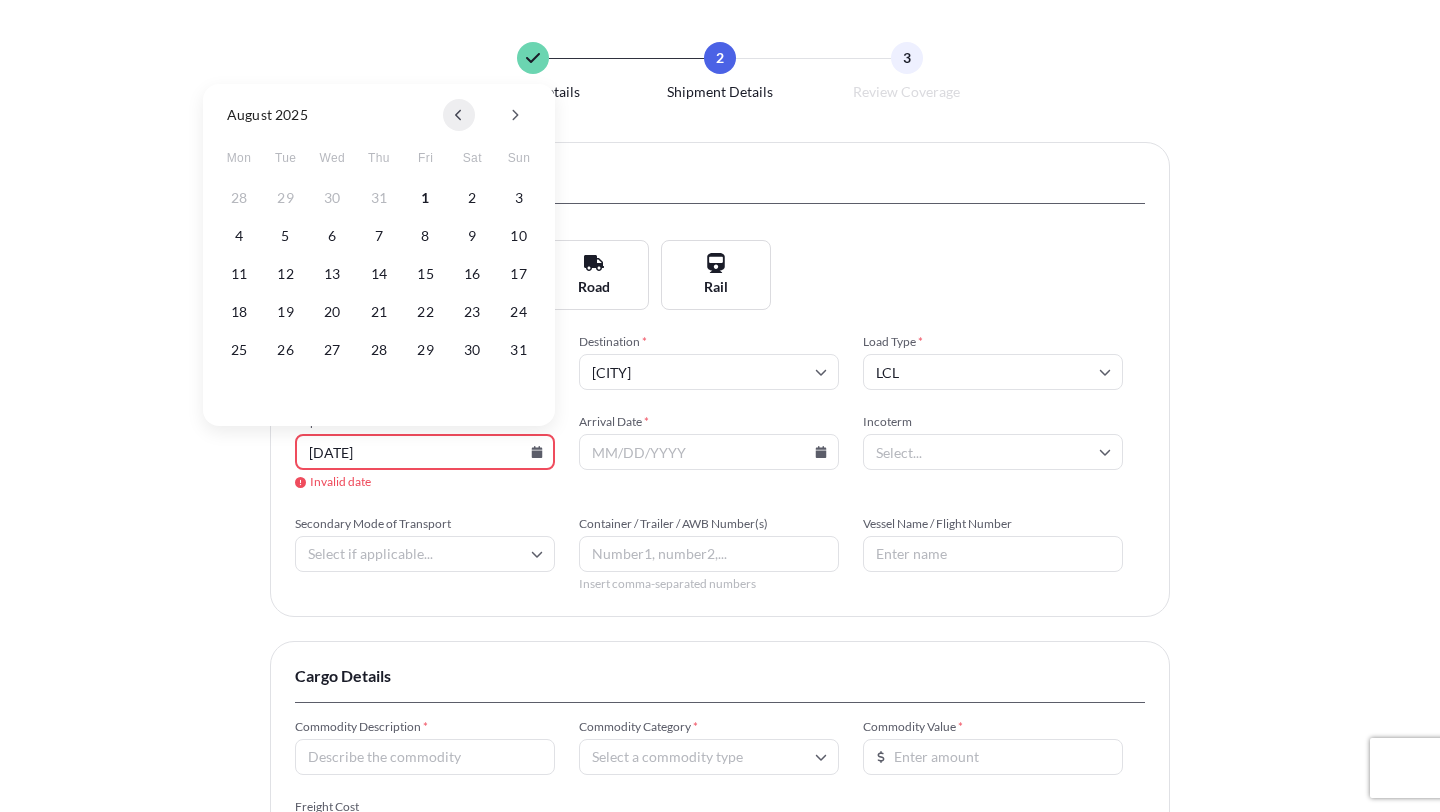 click 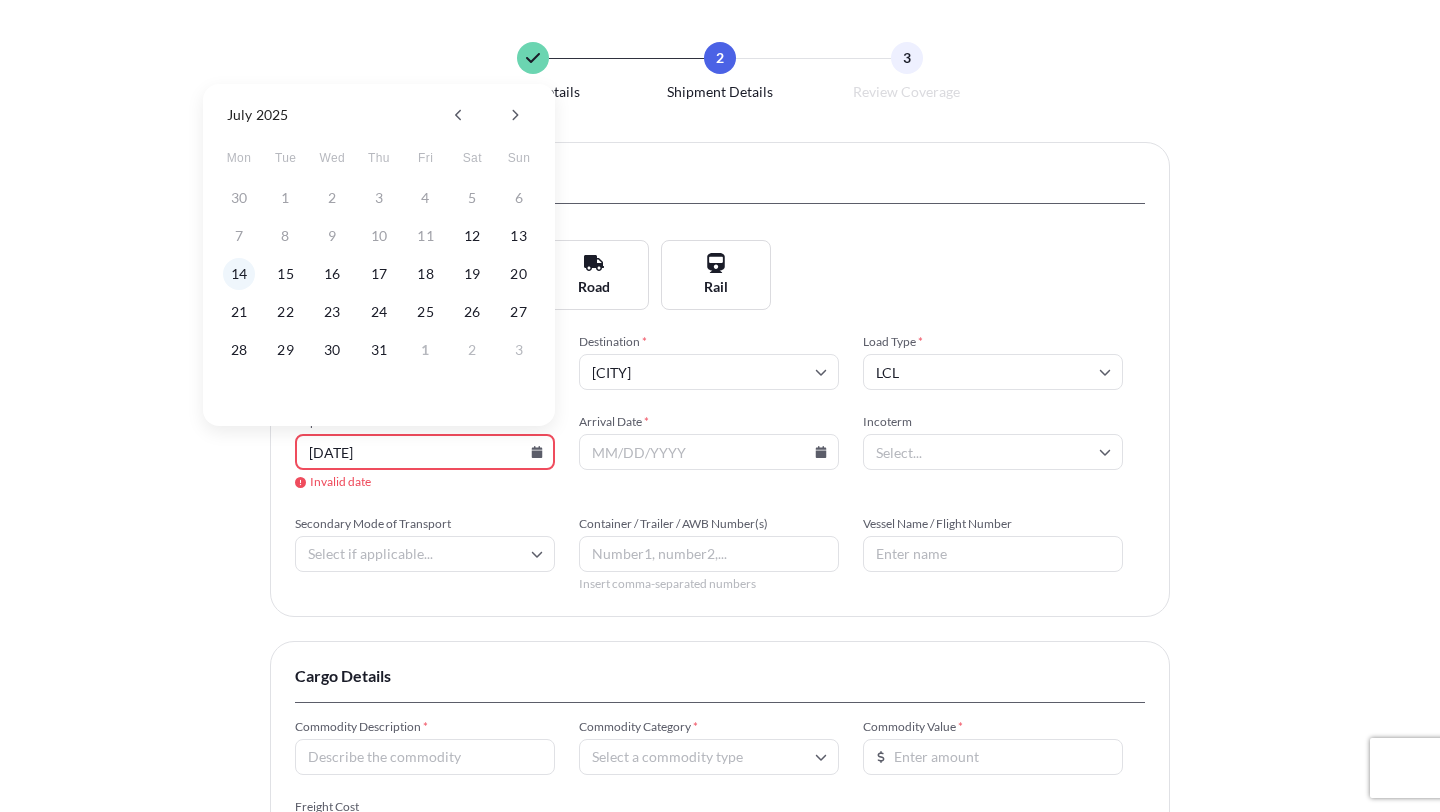 click on "14" at bounding box center [239, 274] 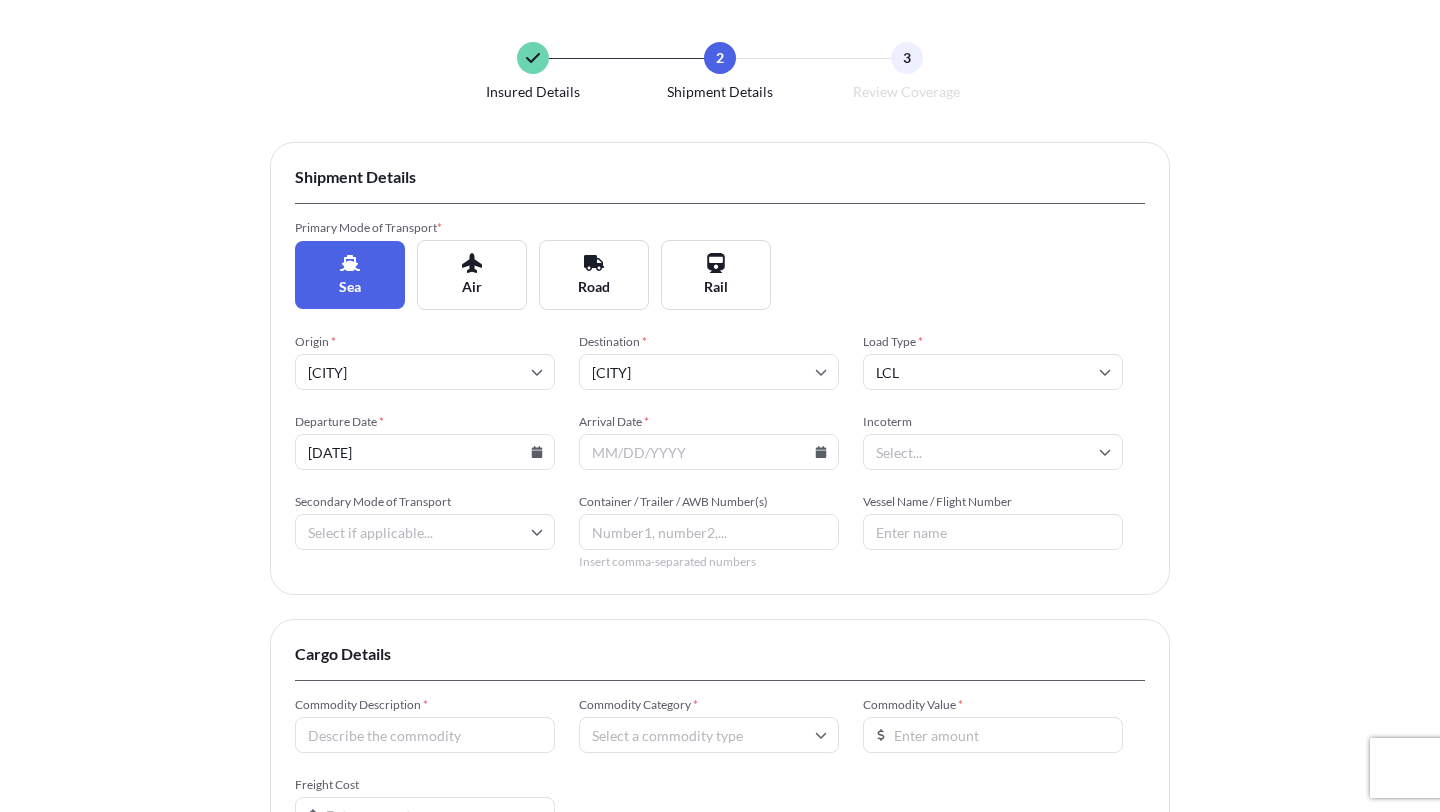 type on "07/14/2025" 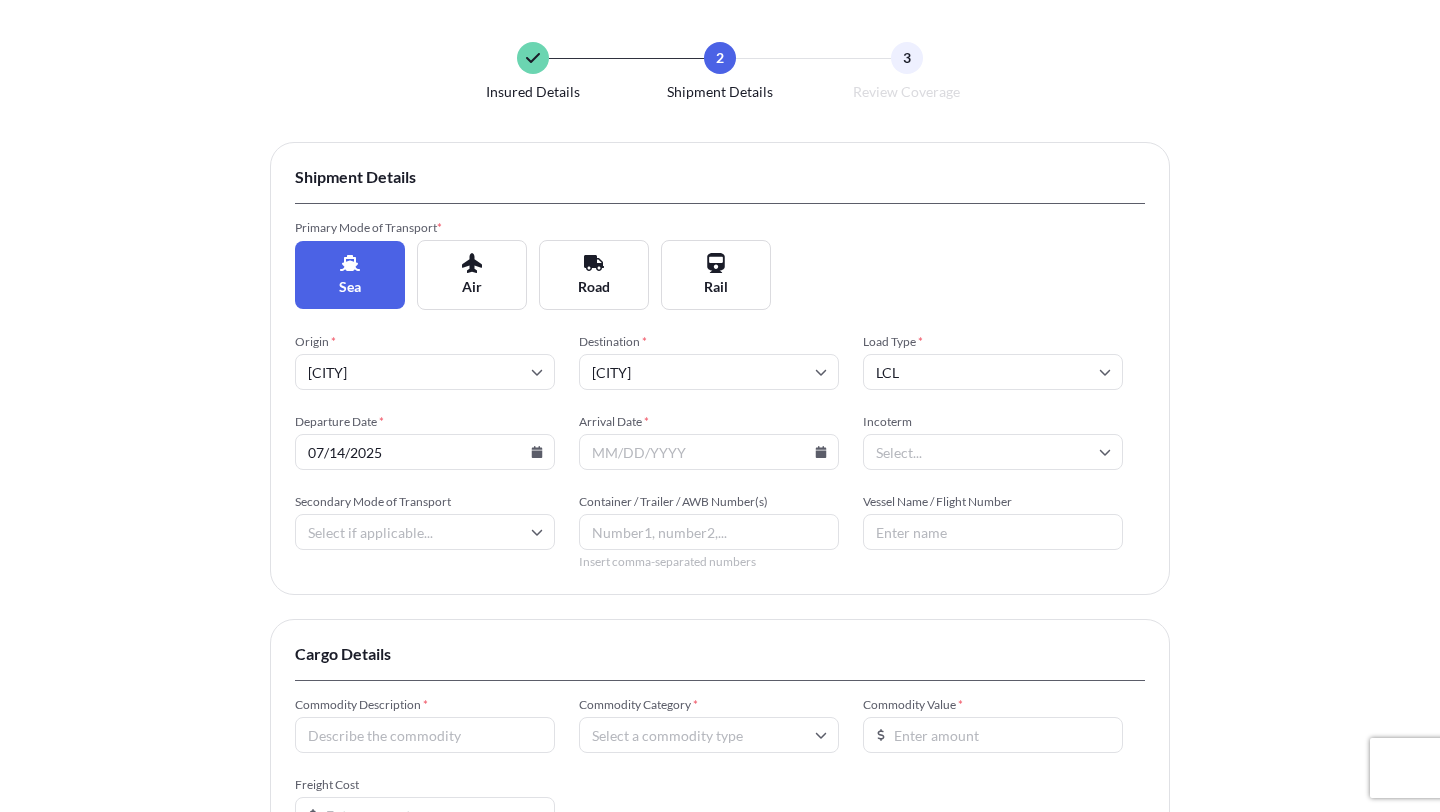 click on "Arrival Date   *" at bounding box center (709, 452) 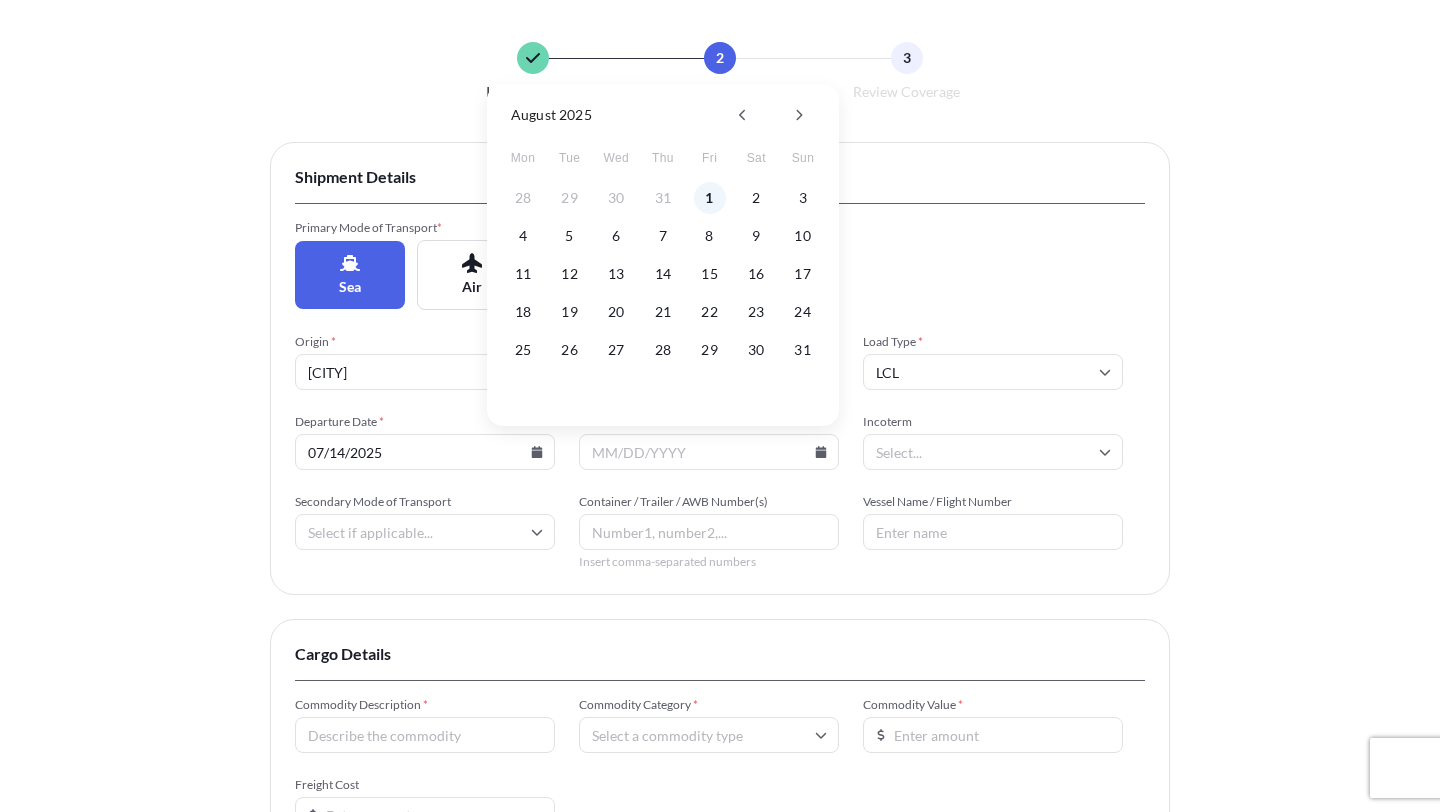 click on "1" at bounding box center [710, 198] 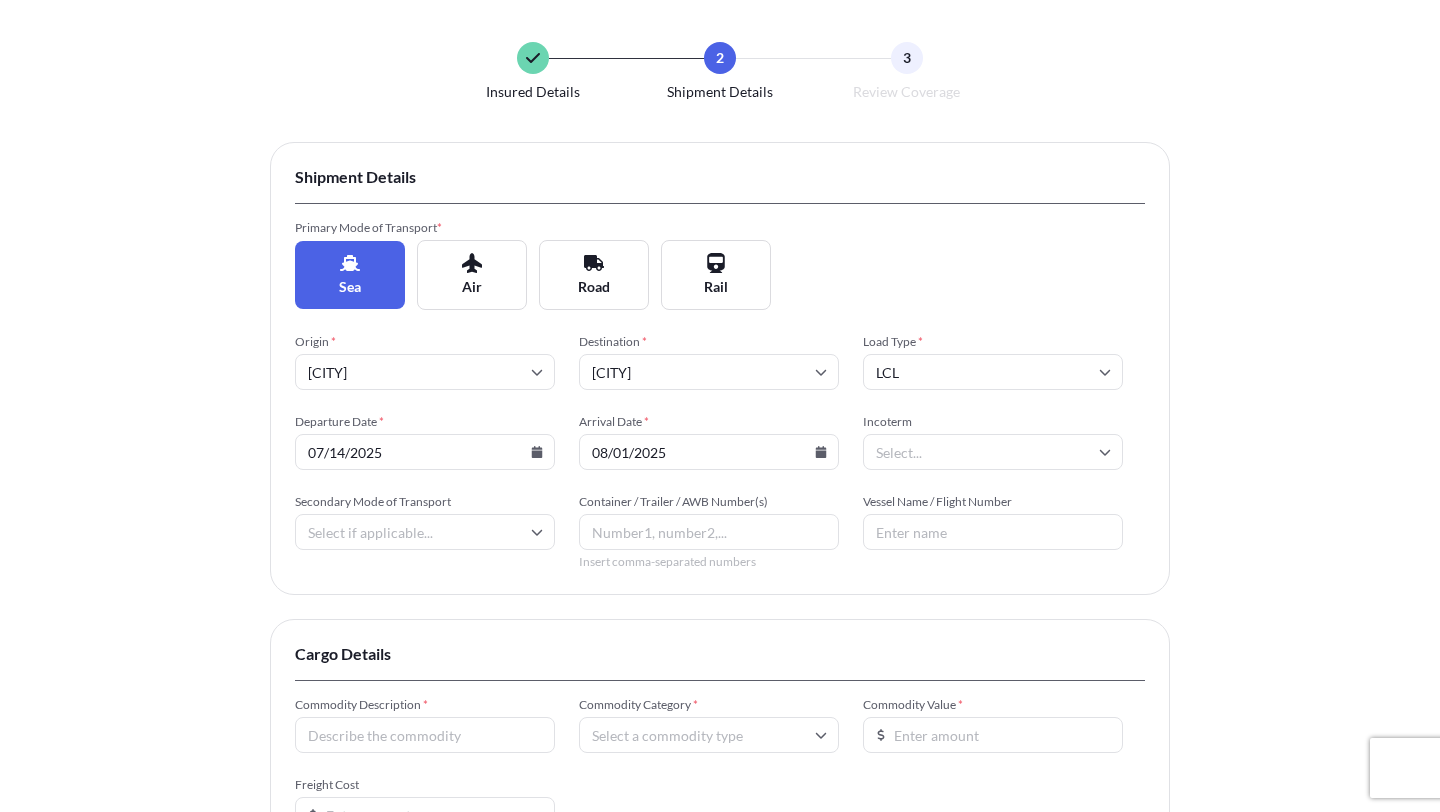 click 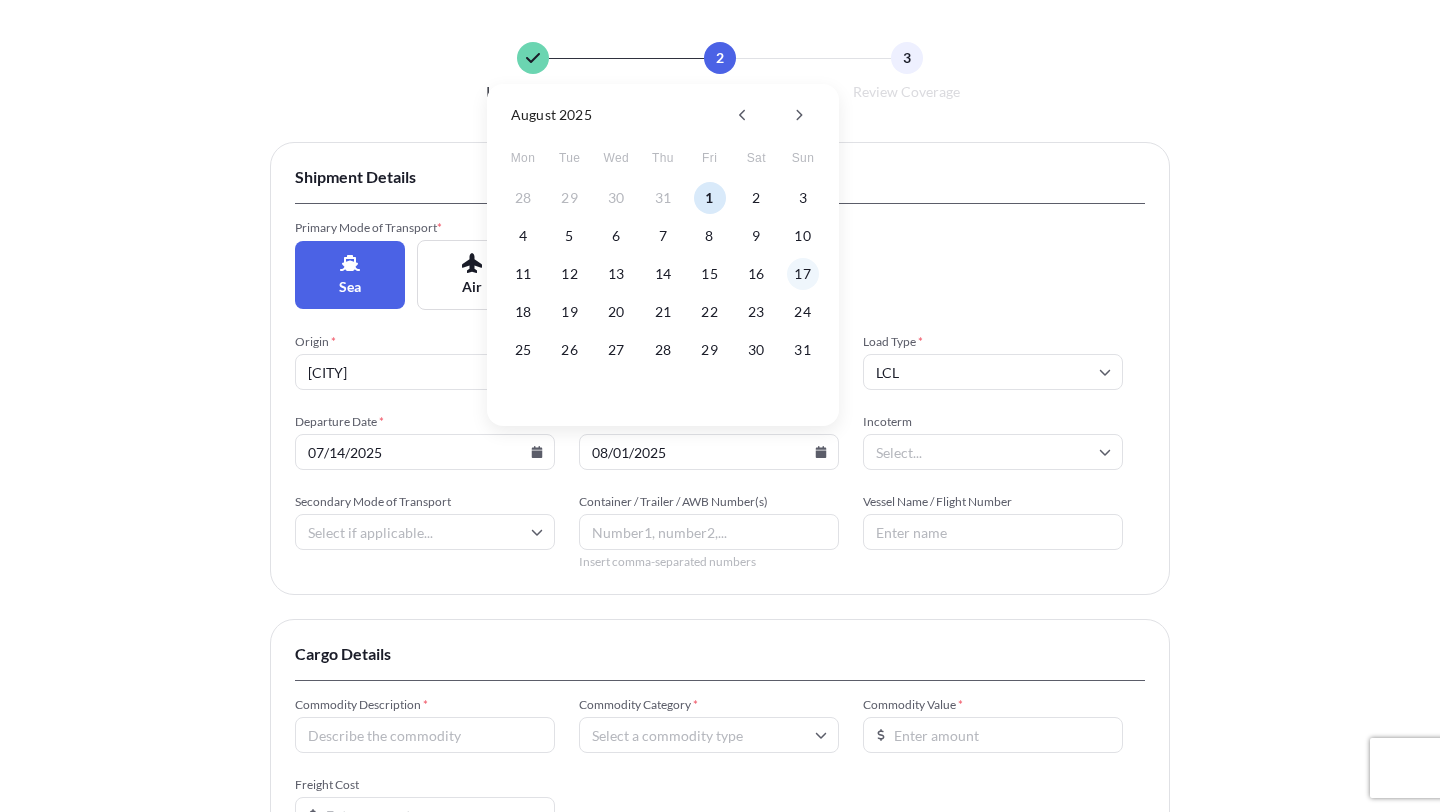 click on "17" at bounding box center [803, 274] 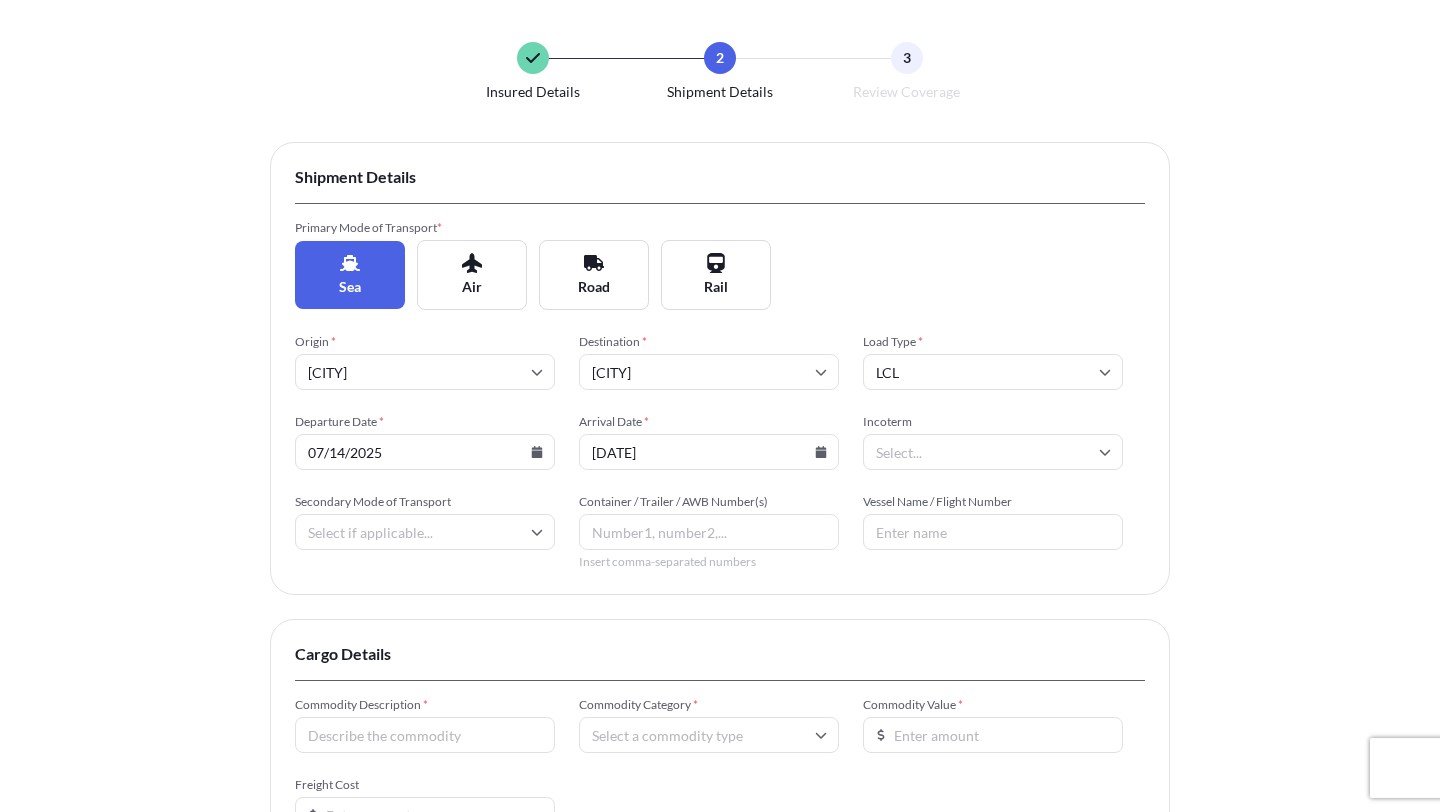 click 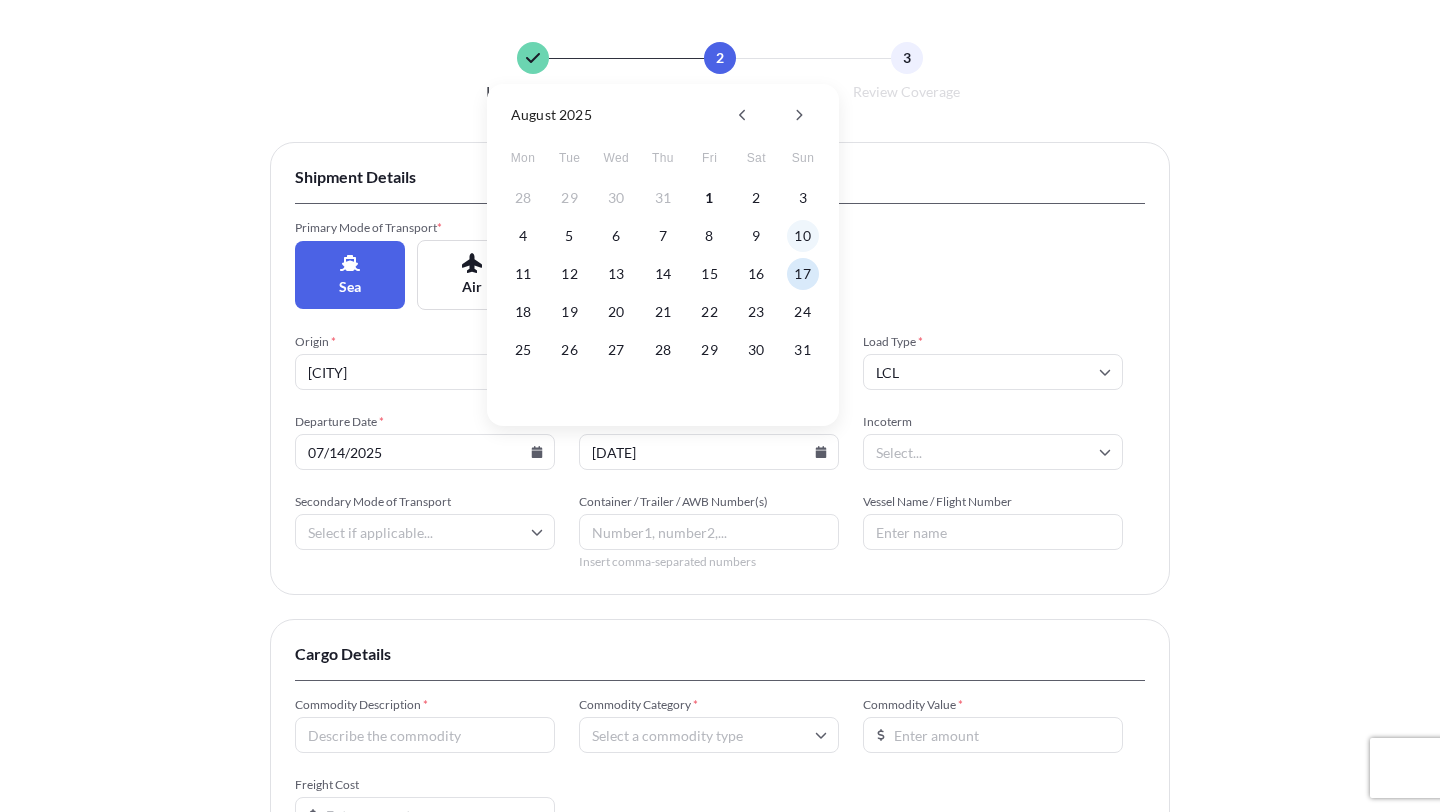 click on "10" at bounding box center [803, 236] 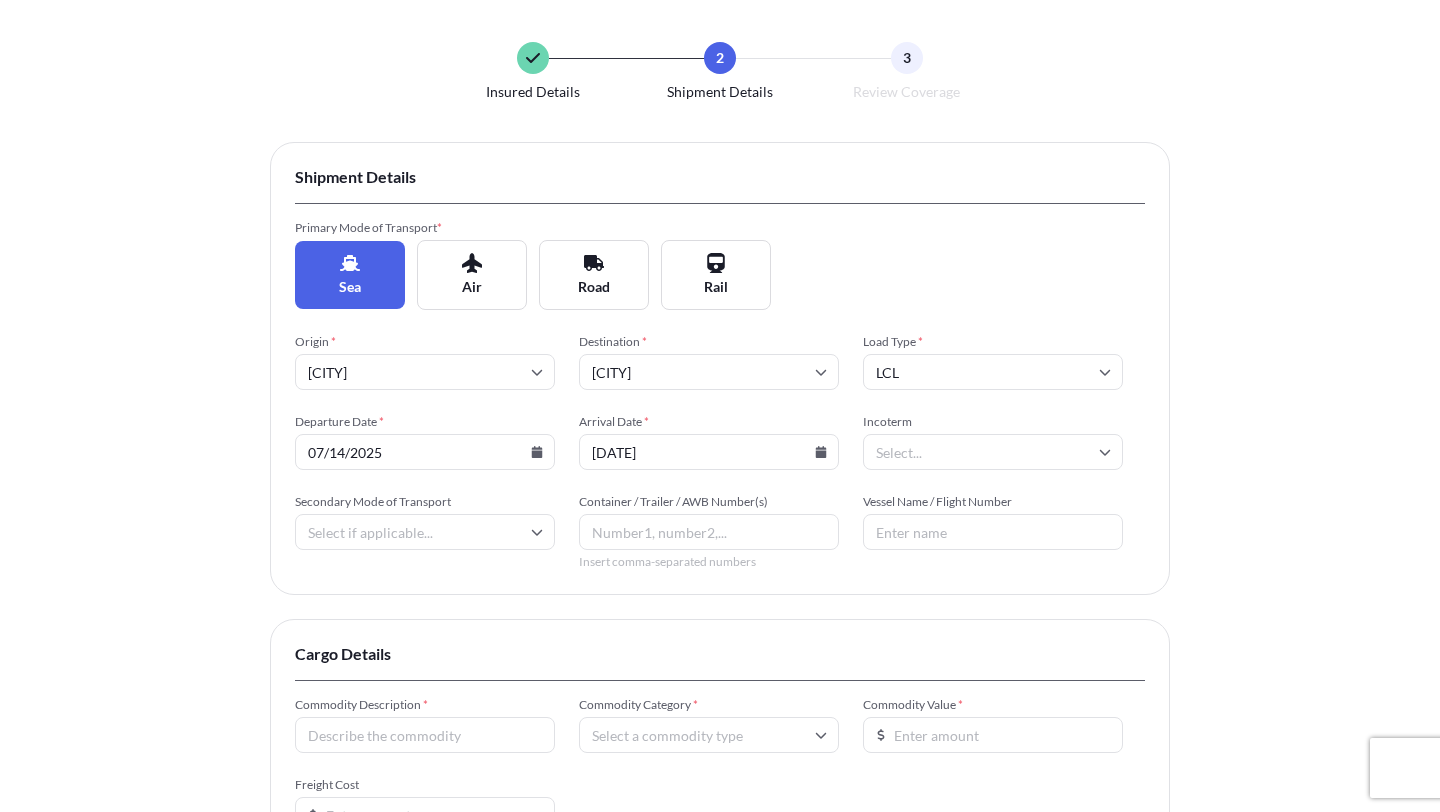 click on "Incoterm" at bounding box center [993, 452] 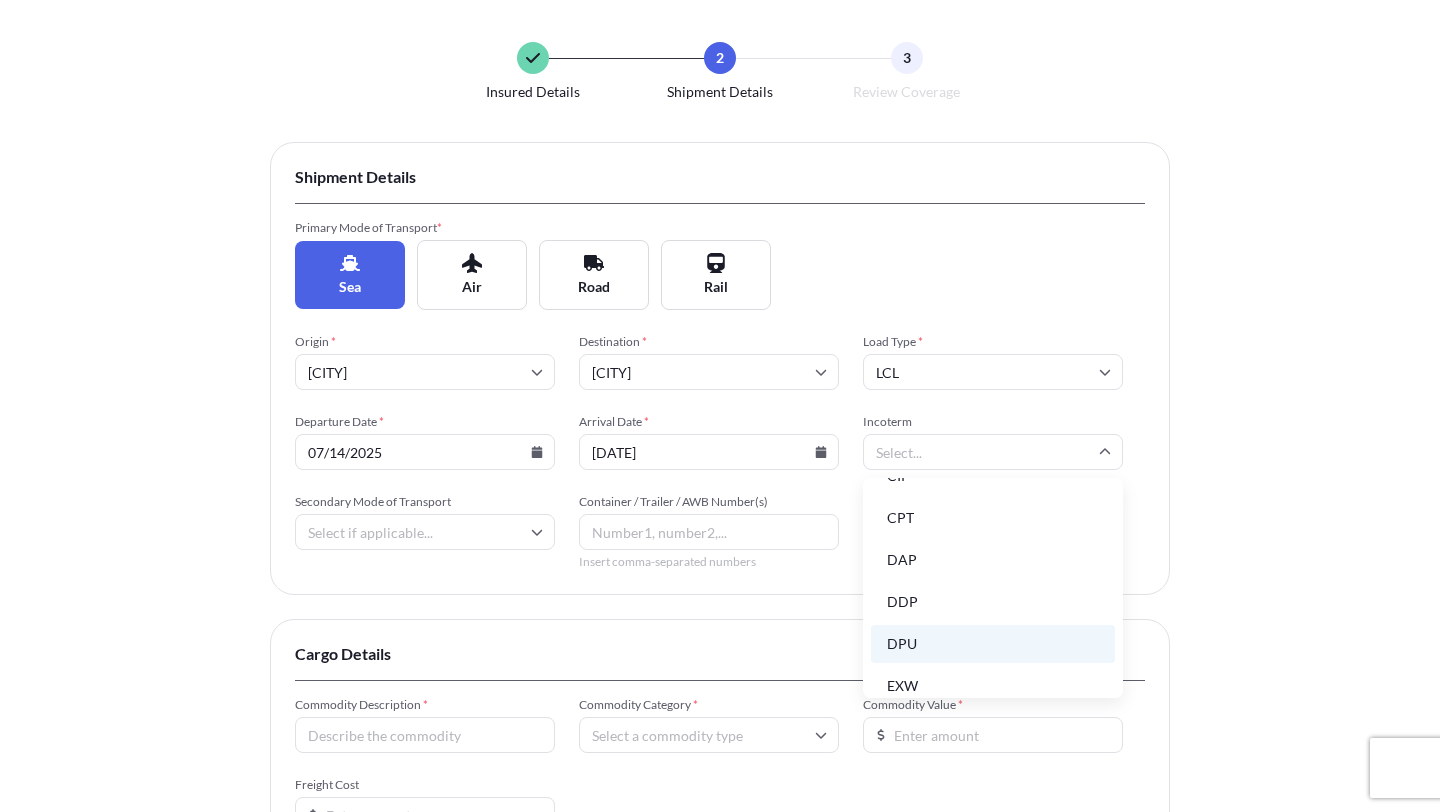 scroll, scrollTop: 134, scrollLeft: 0, axis: vertical 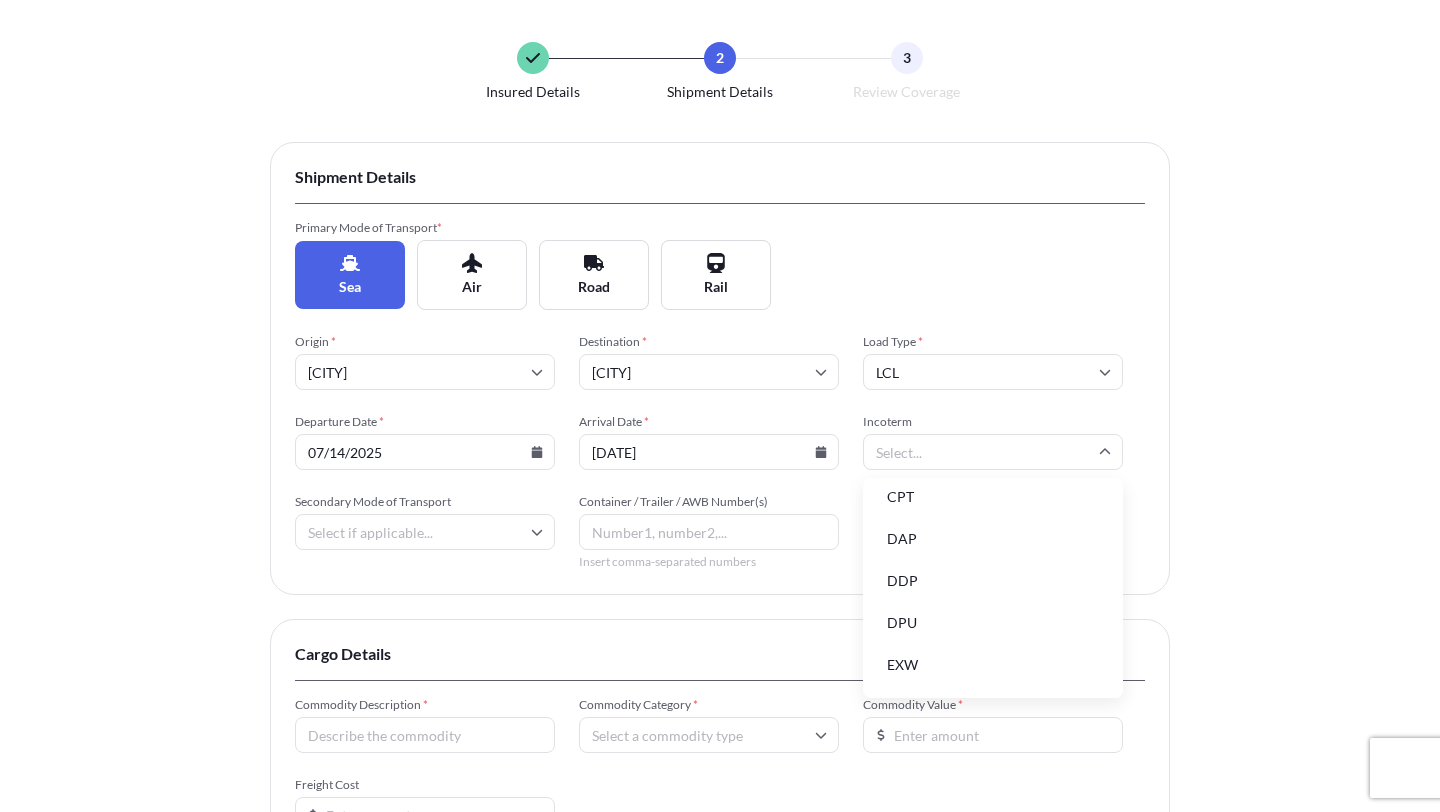 click on "DDP" at bounding box center [993, 581] 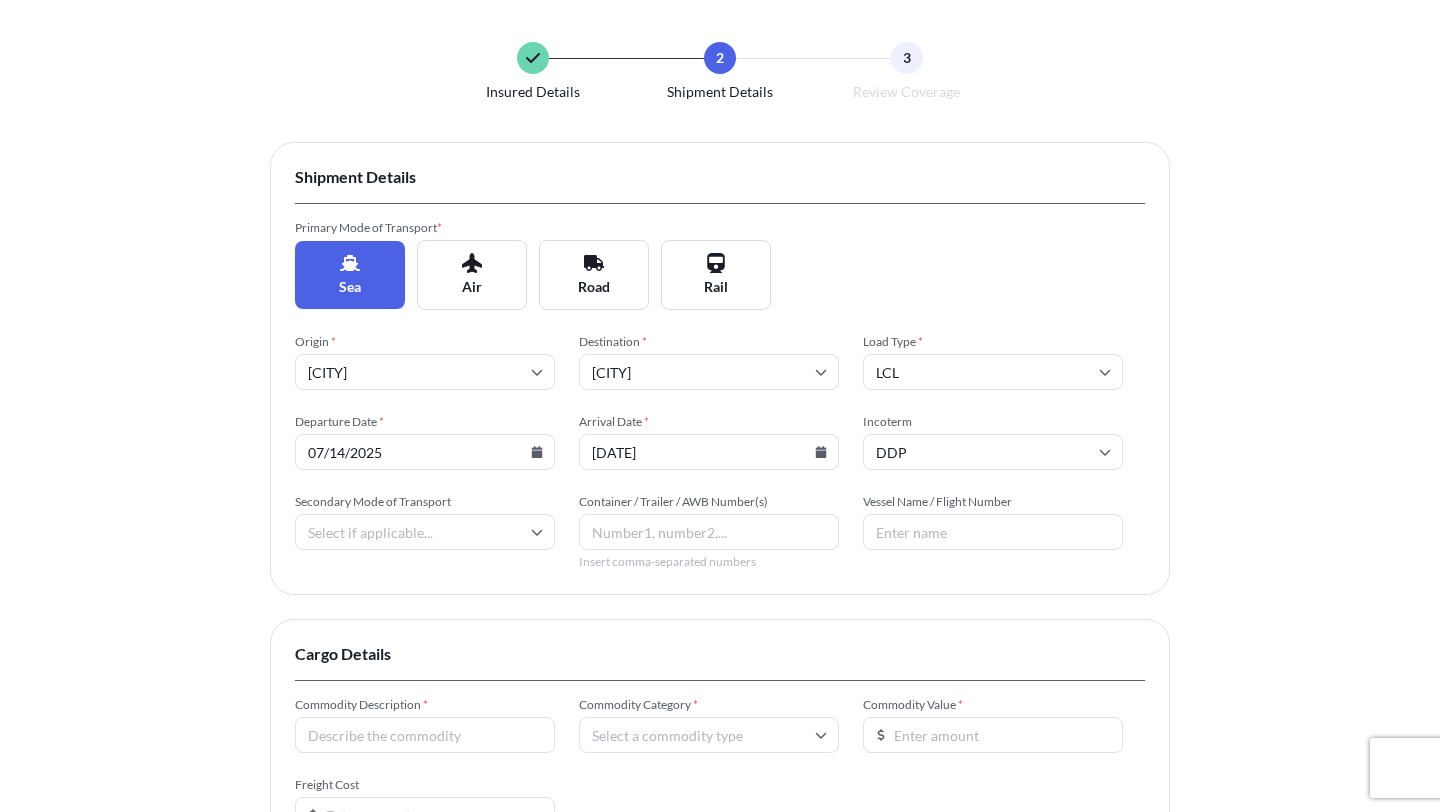 click on "Secondary Mode of Transport" at bounding box center [425, 532] 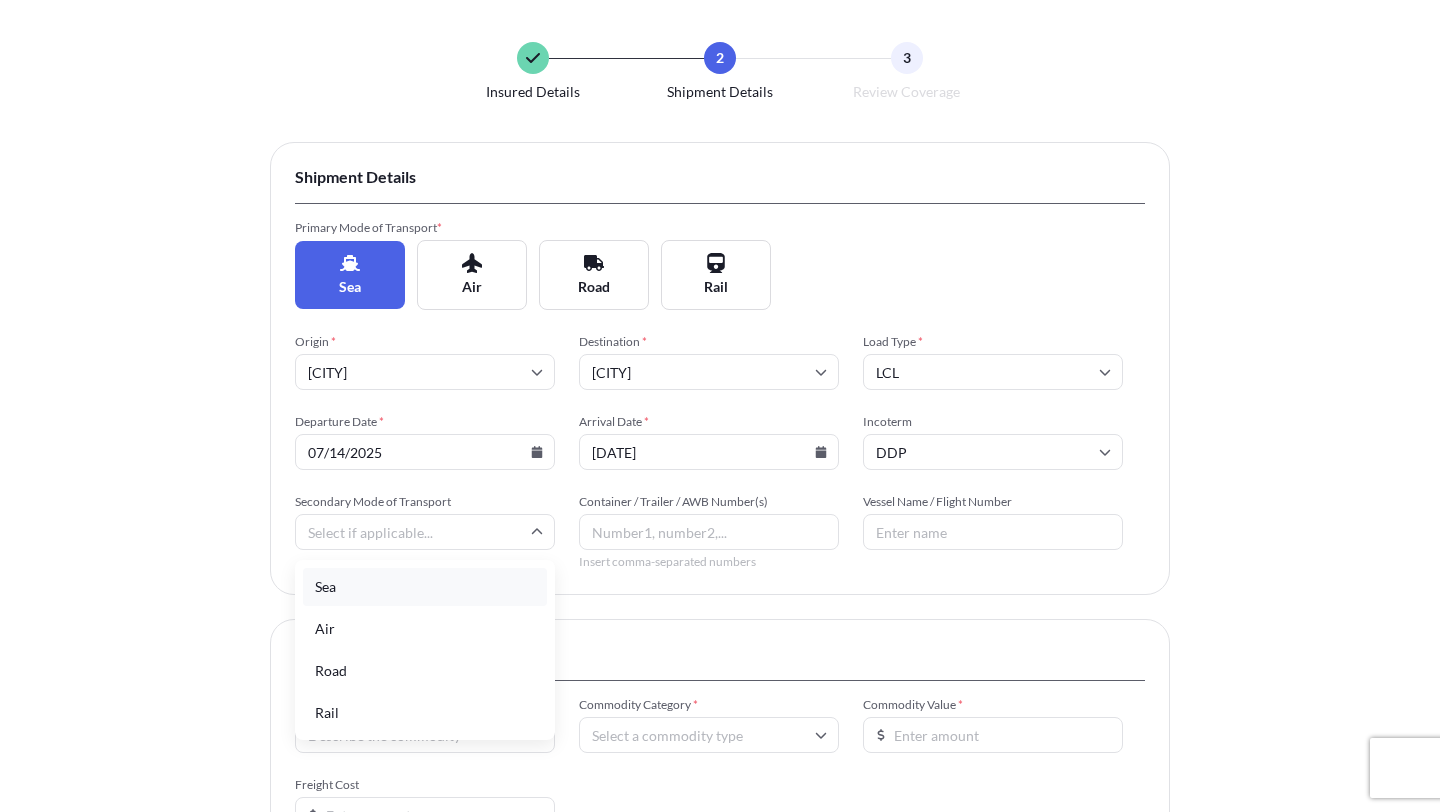 click on "Sea" at bounding box center (425, 587) 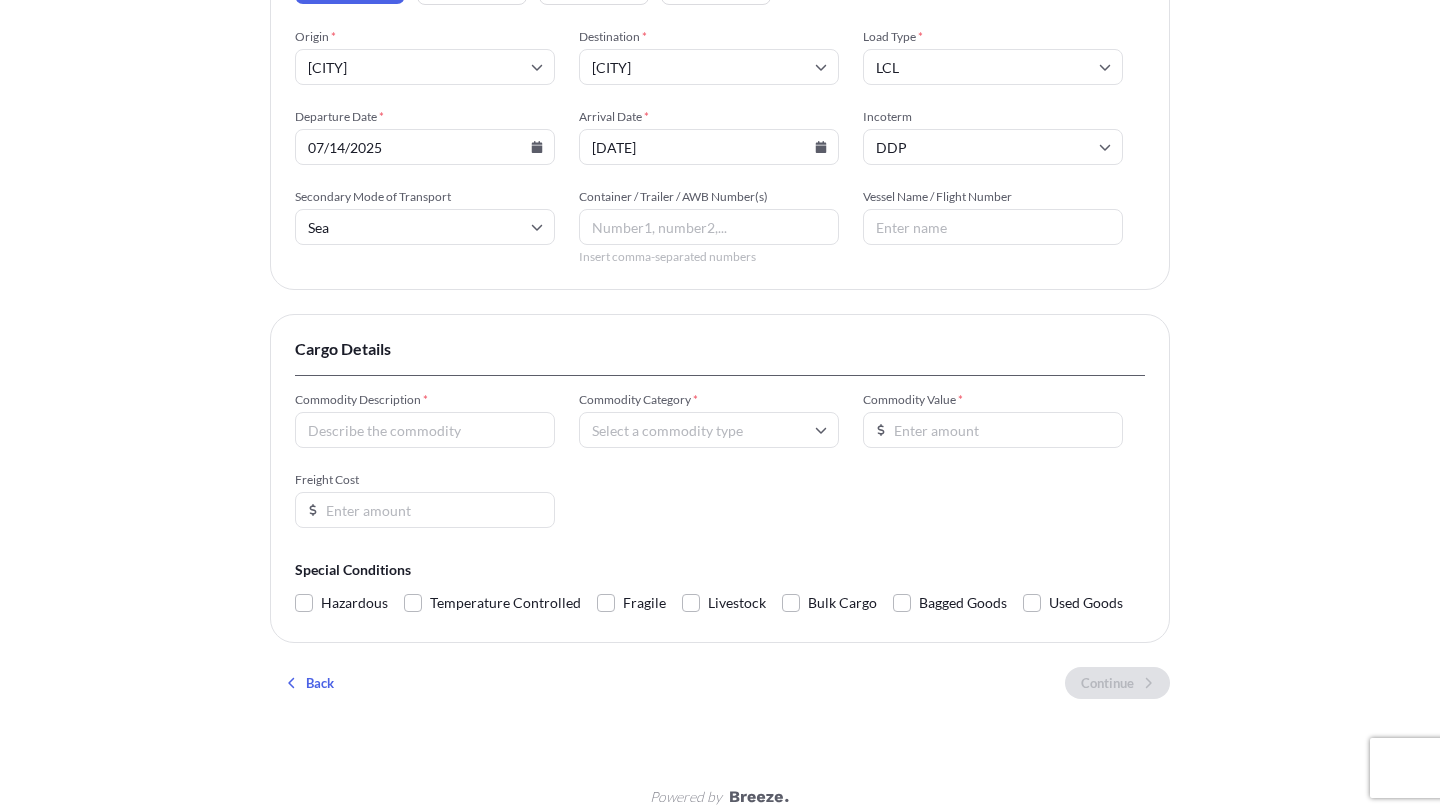 scroll, scrollTop: 410, scrollLeft: 0, axis: vertical 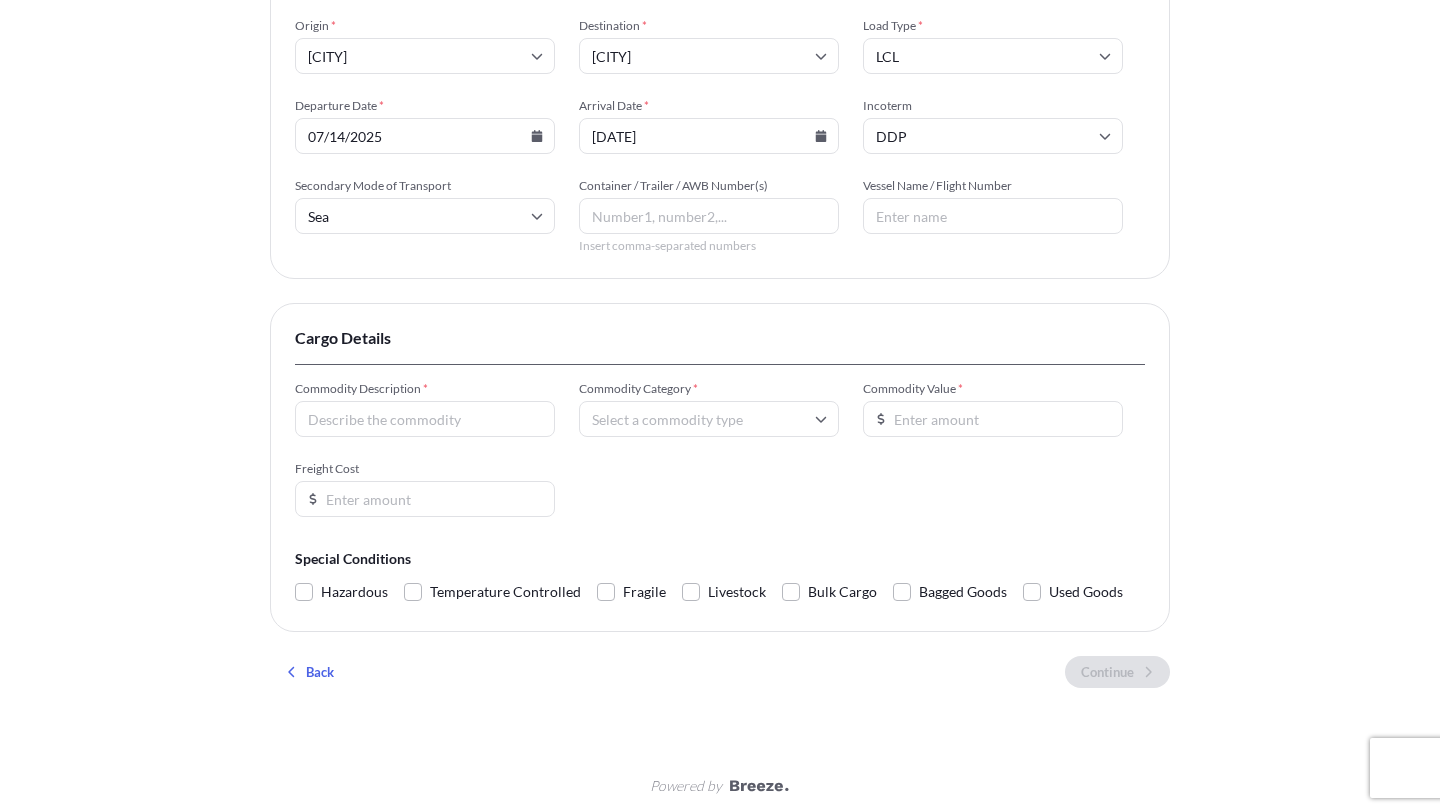click on "Commodity Description   *" at bounding box center (425, 419) 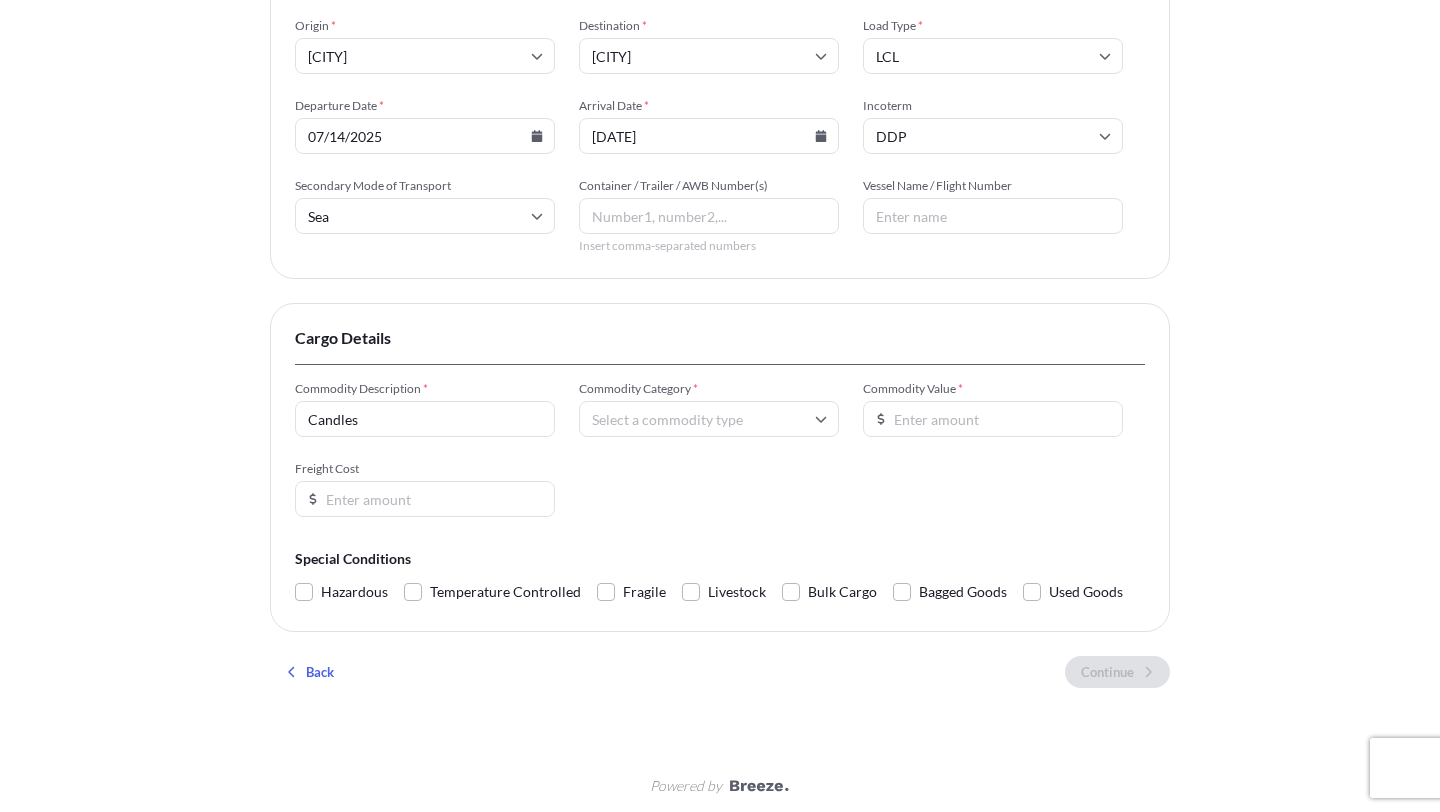 type on "Candles" 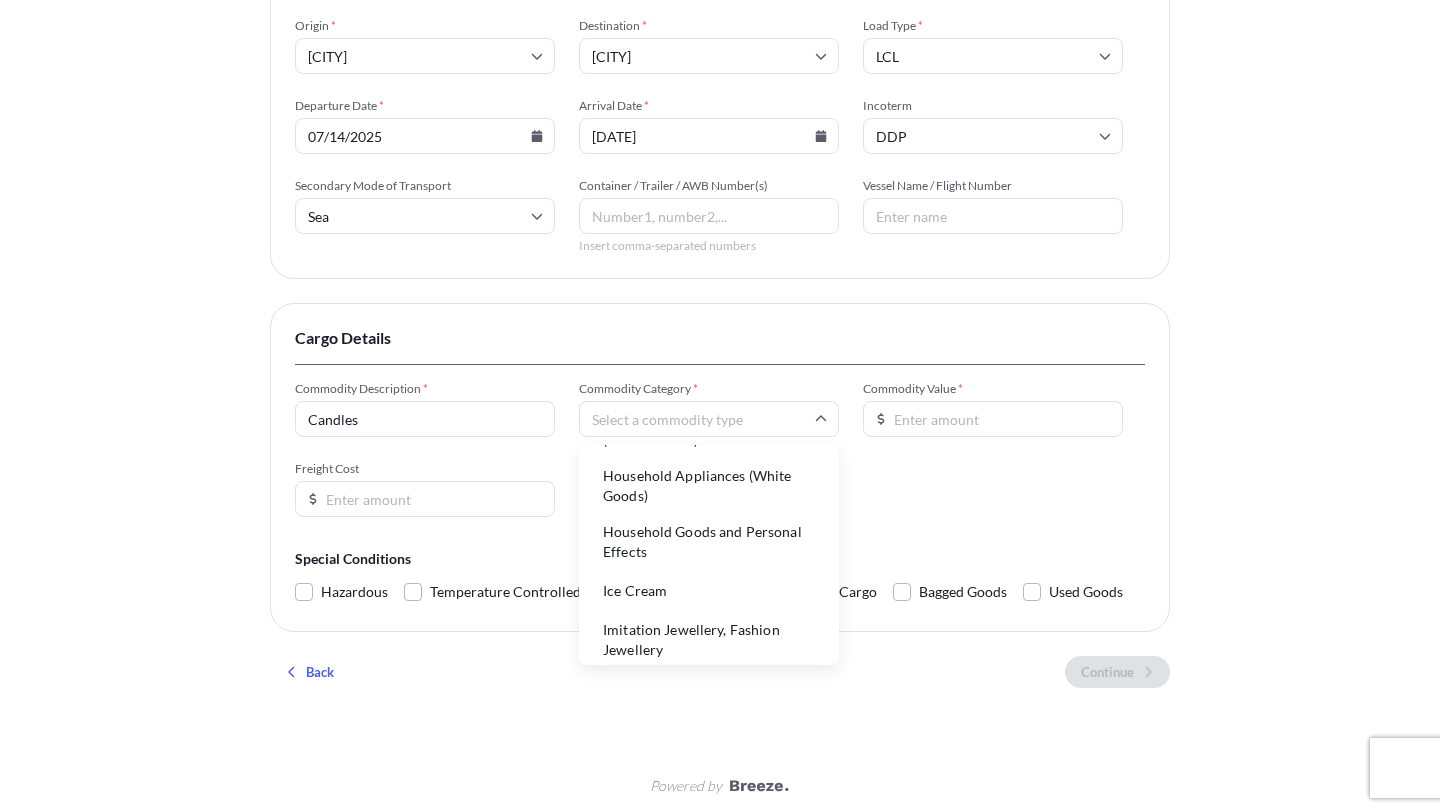 scroll, scrollTop: 2808, scrollLeft: 0, axis: vertical 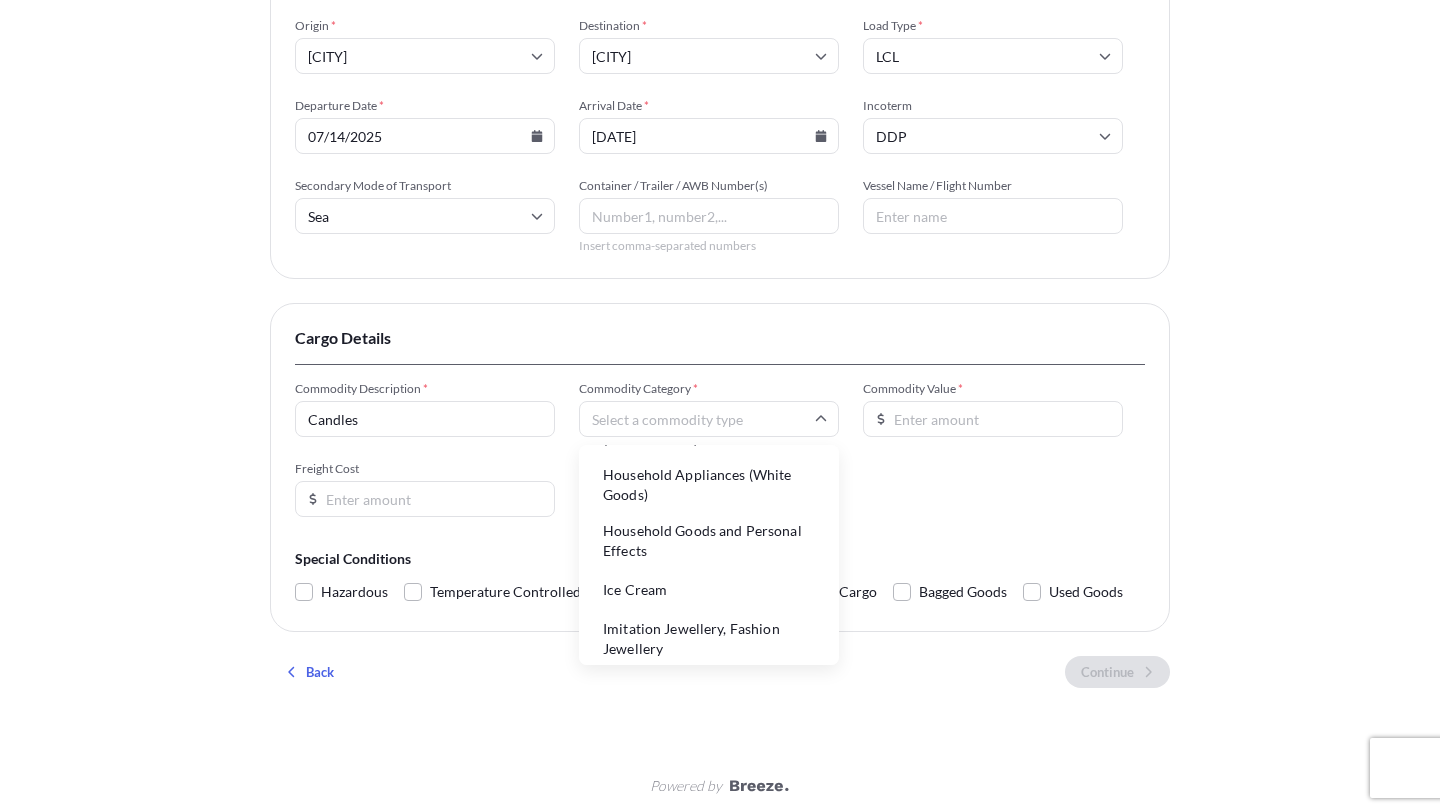 click on "Household Goods and Personal Effects" at bounding box center (709, 541) 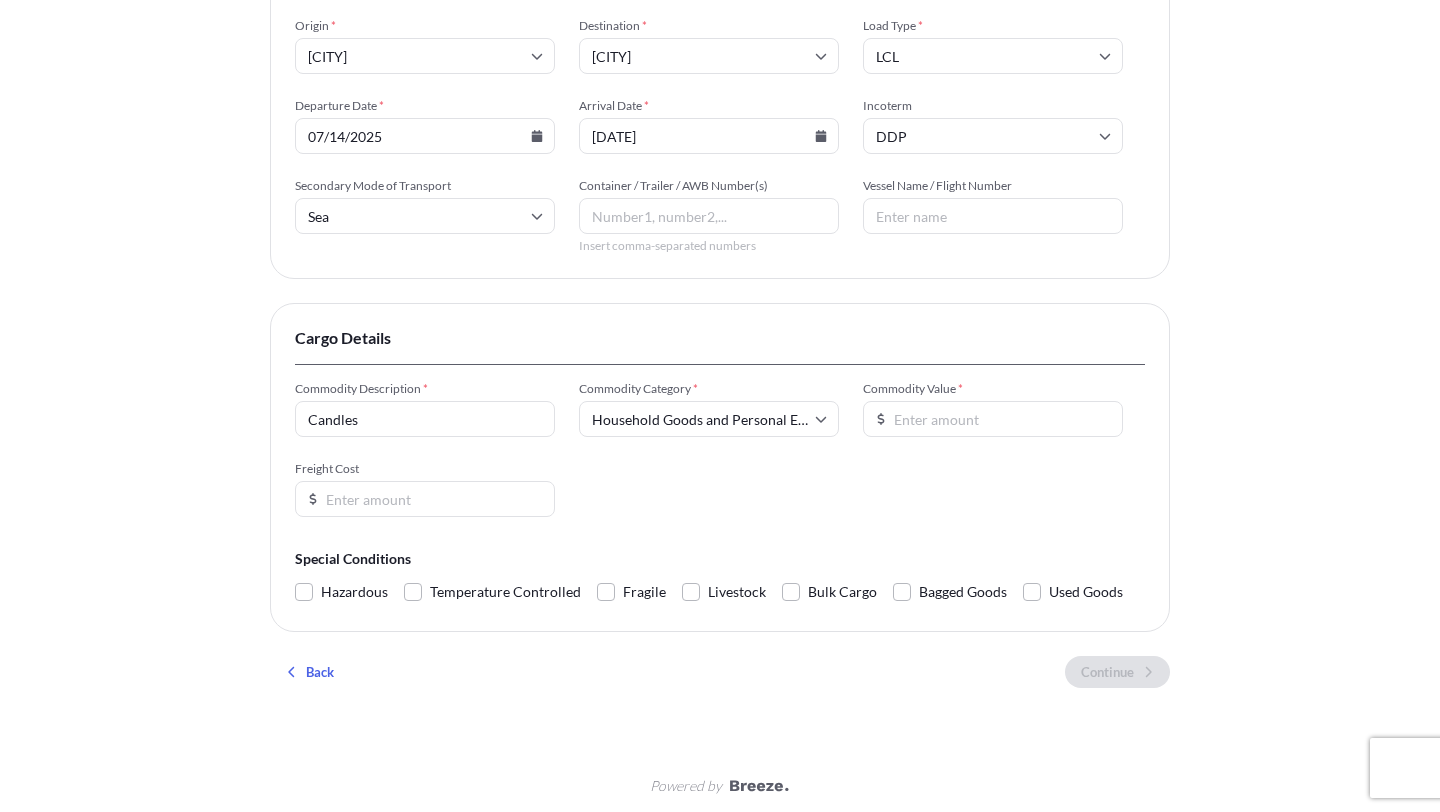click on "Commodity Value   *" at bounding box center (993, 419) 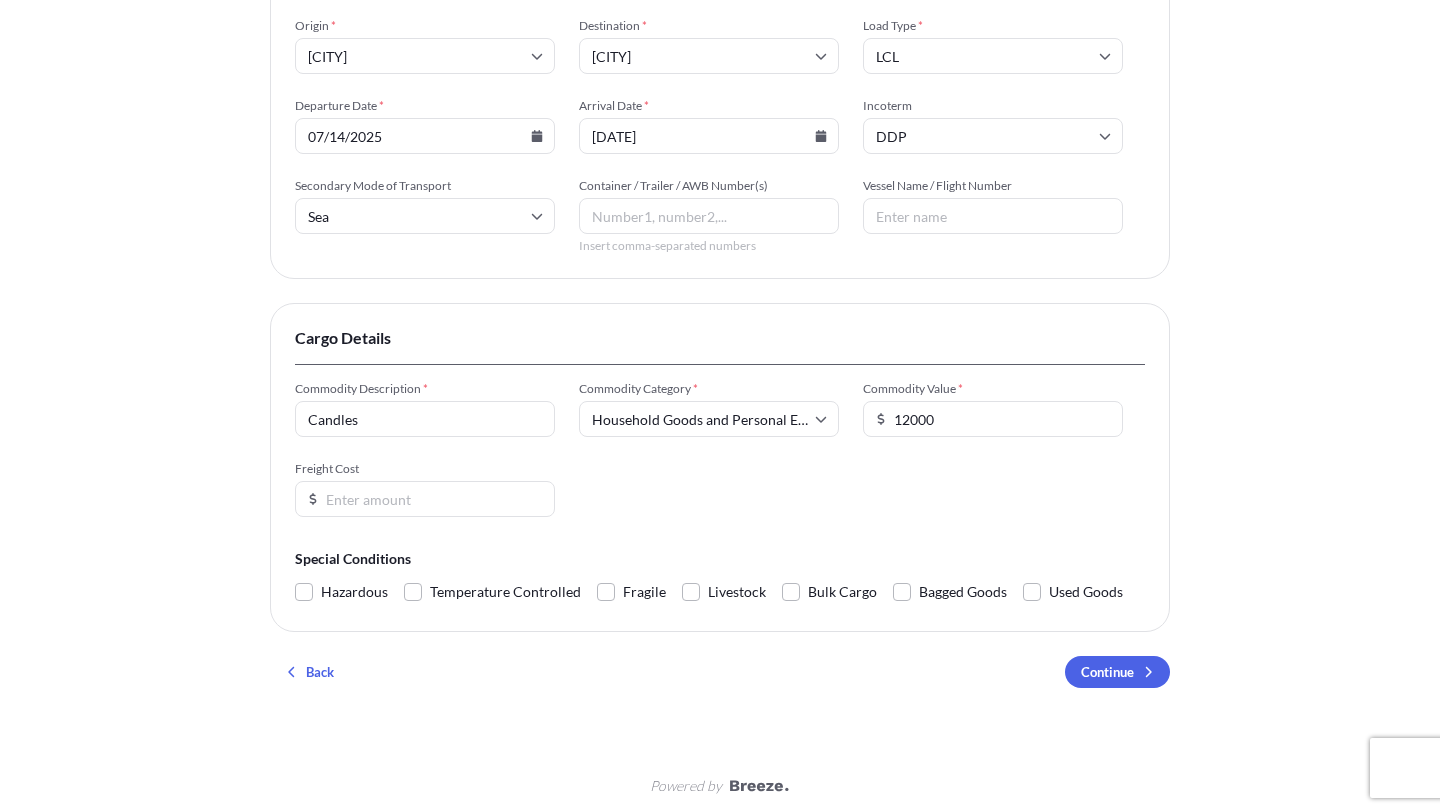 type on "12000" 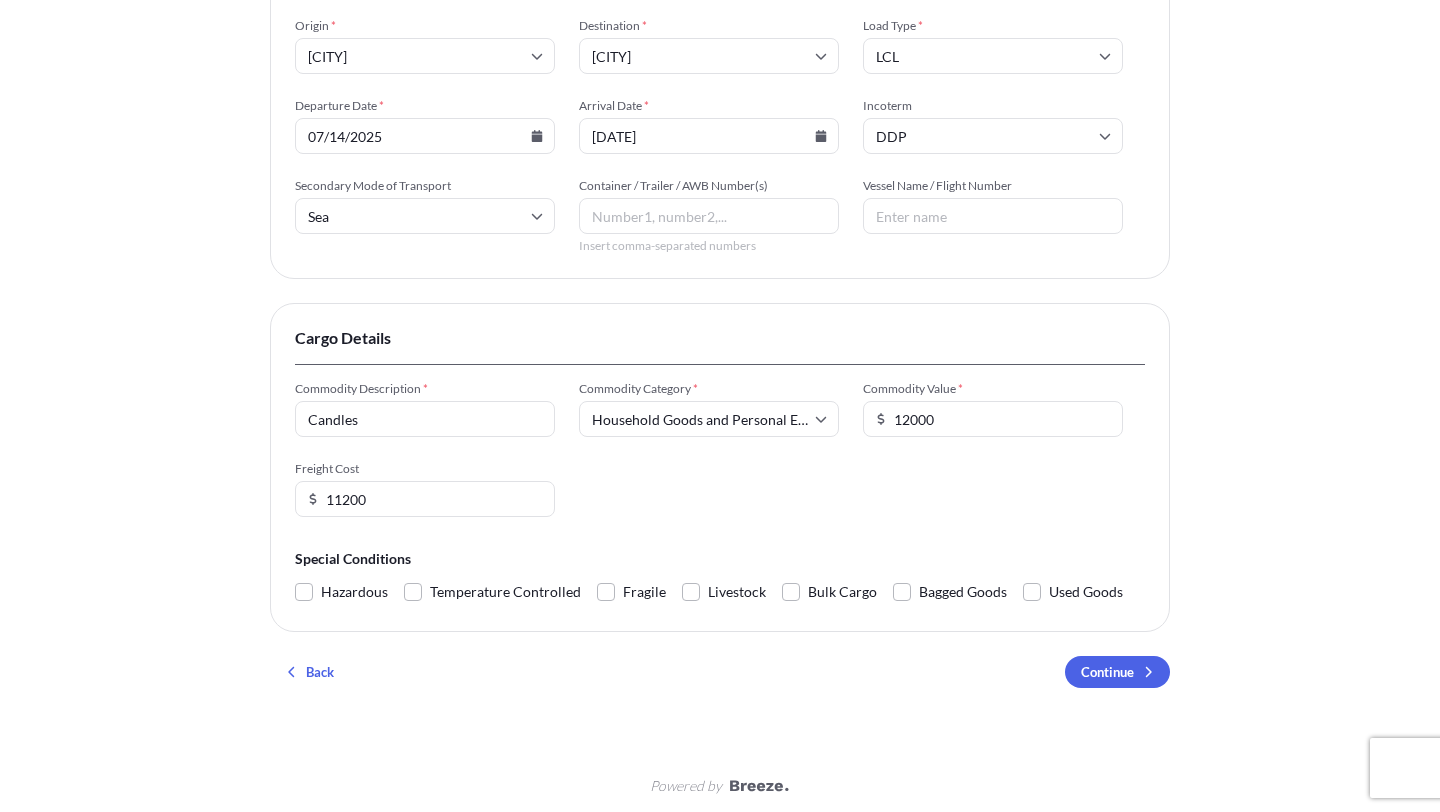 type on "11200" 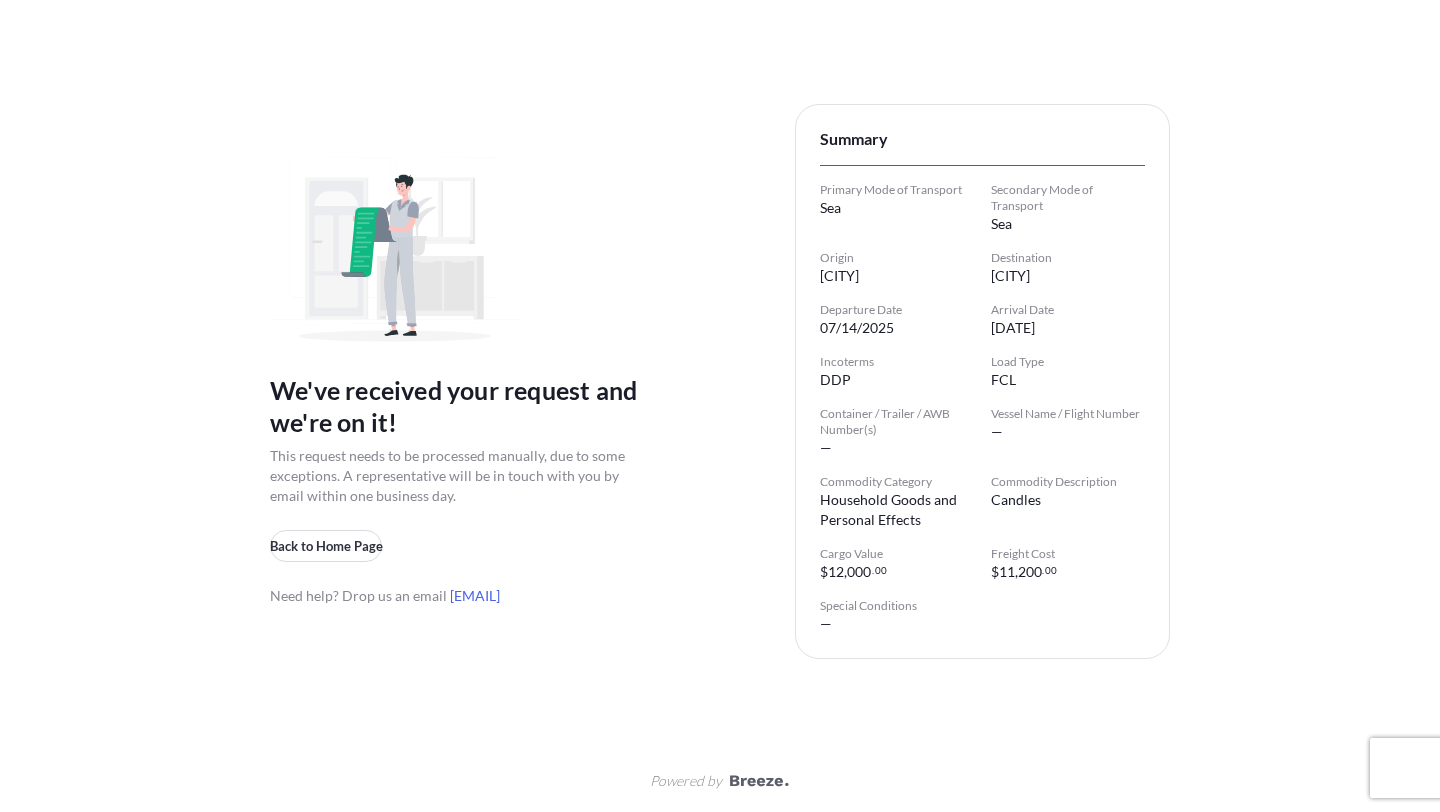 scroll, scrollTop: 115, scrollLeft: 0, axis: vertical 